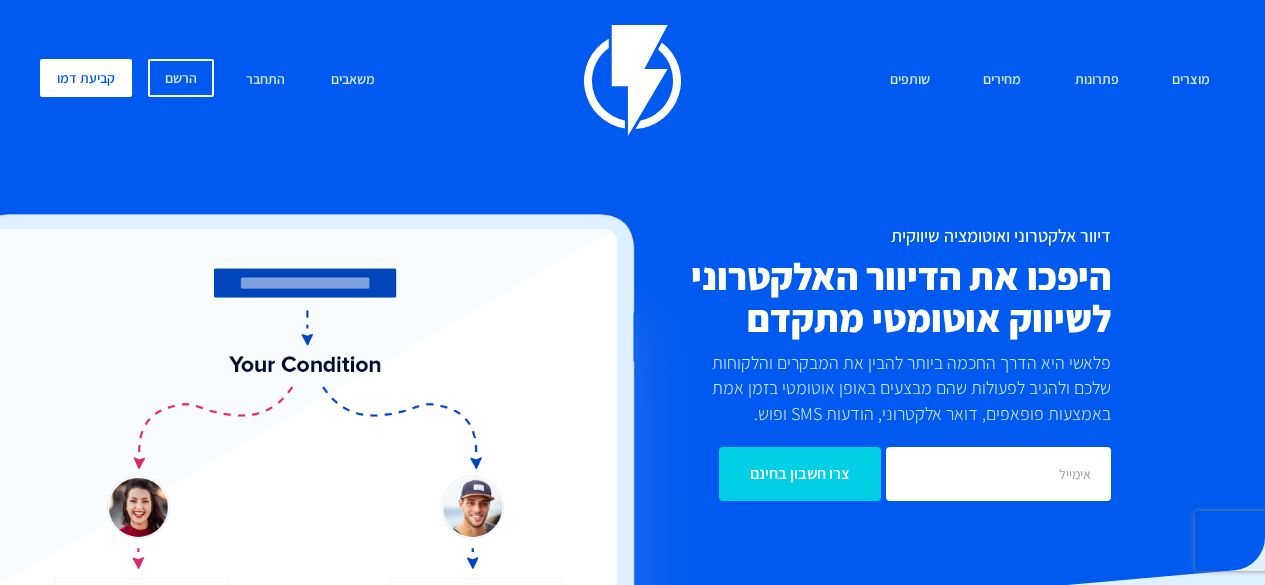 scroll, scrollTop: 0, scrollLeft: 0, axis: both 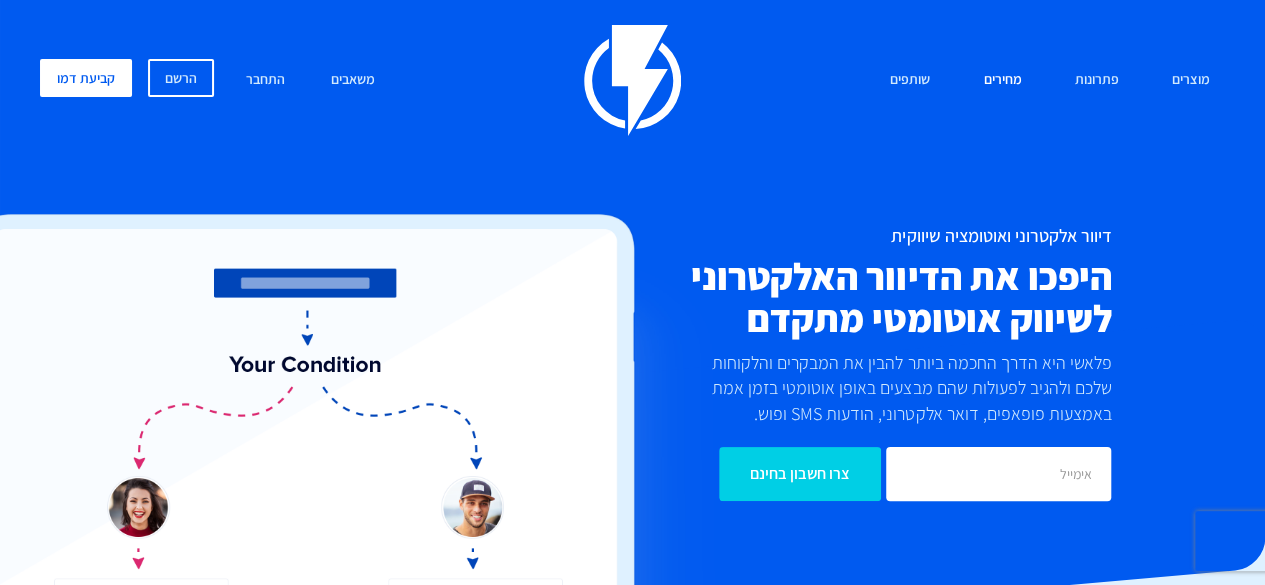click on "מחירים" at bounding box center [1002, 80] 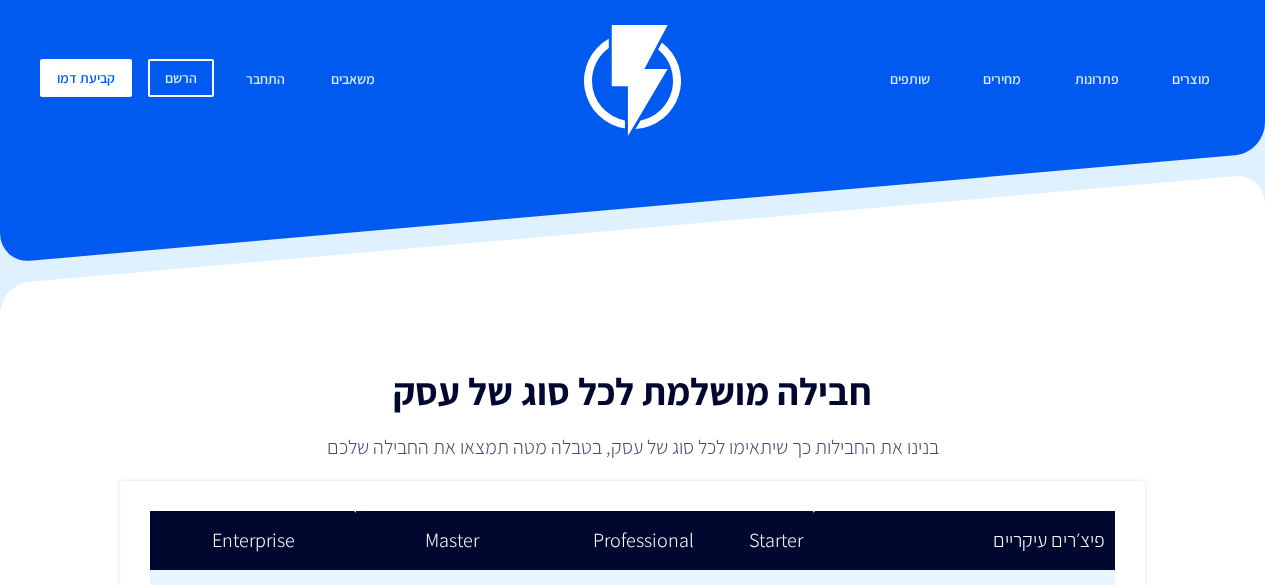 scroll, scrollTop: 0, scrollLeft: 0, axis: both 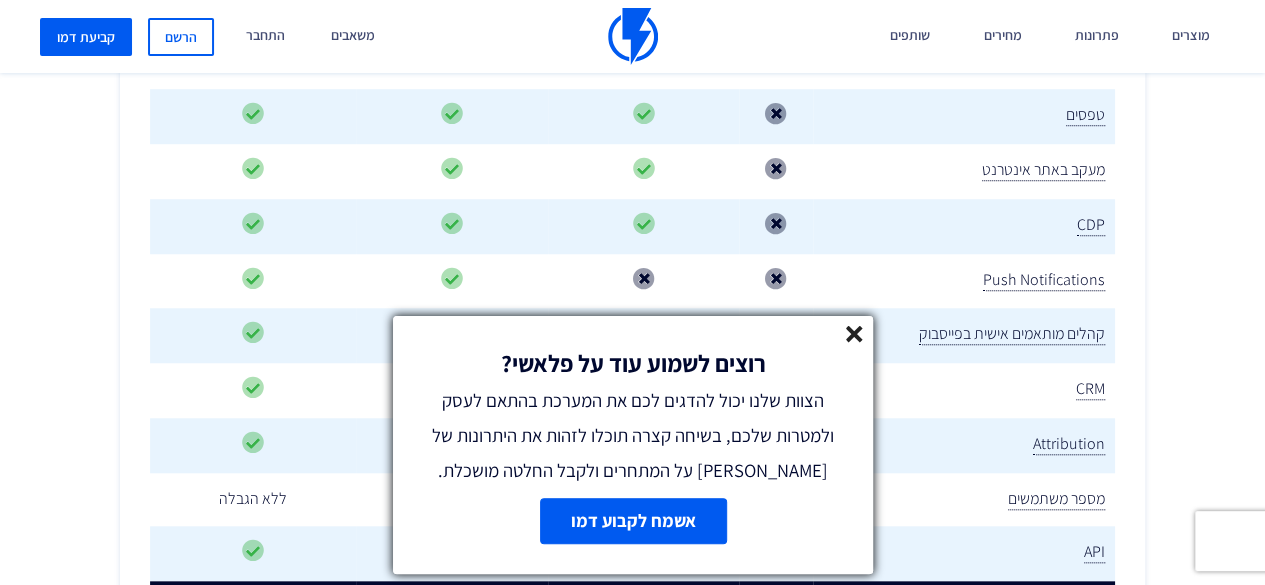 click 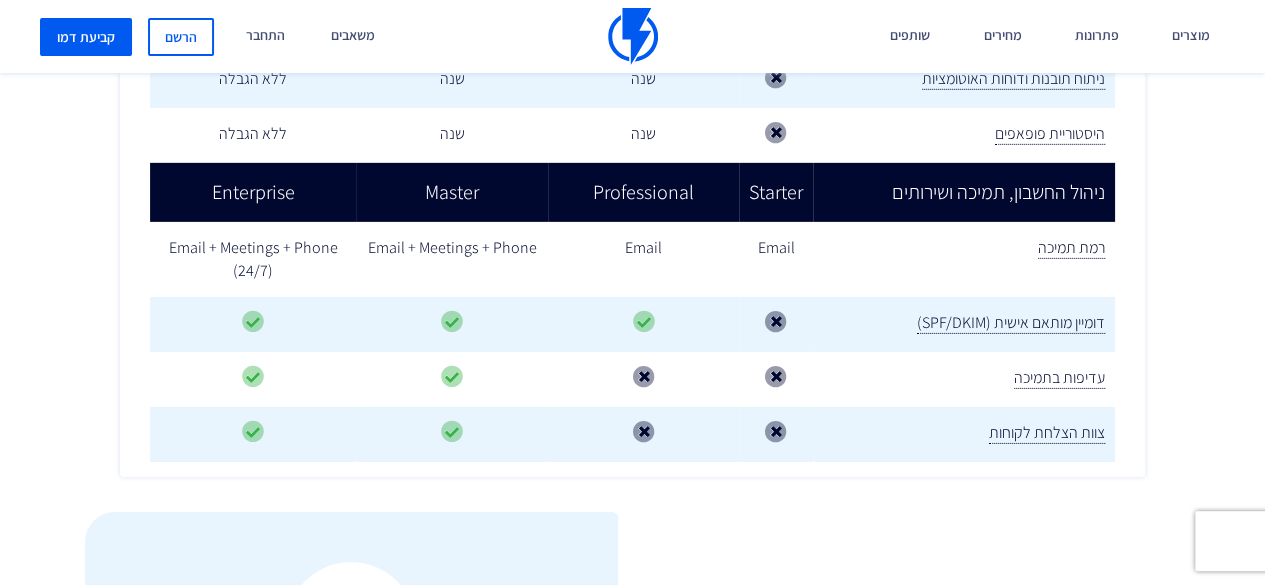 scroll, scrollTop: 3100, scrollLeft: 0, axis: vertical 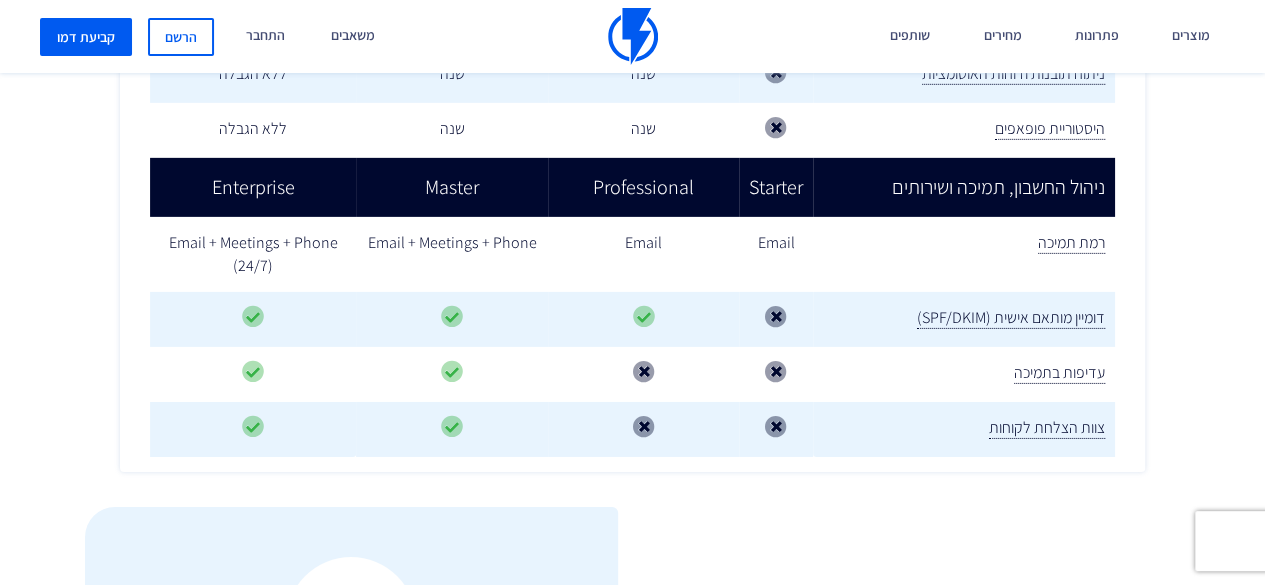 click at bounding box center (633, 36) 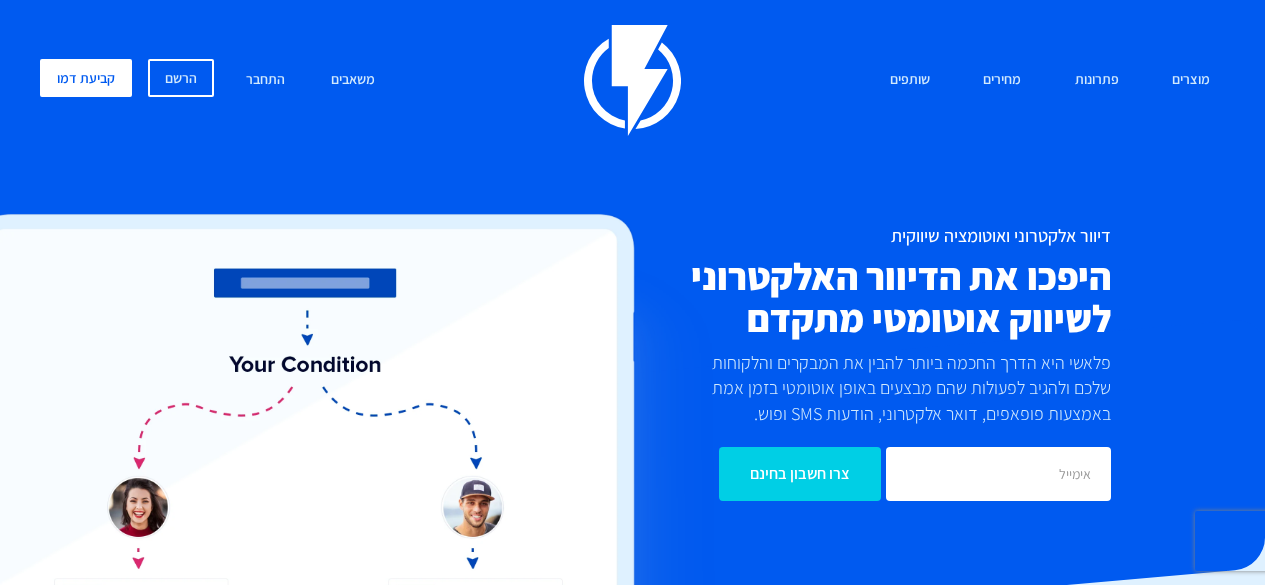 scroll, scrollTop: 0, scrollLeft: 0, axis: both 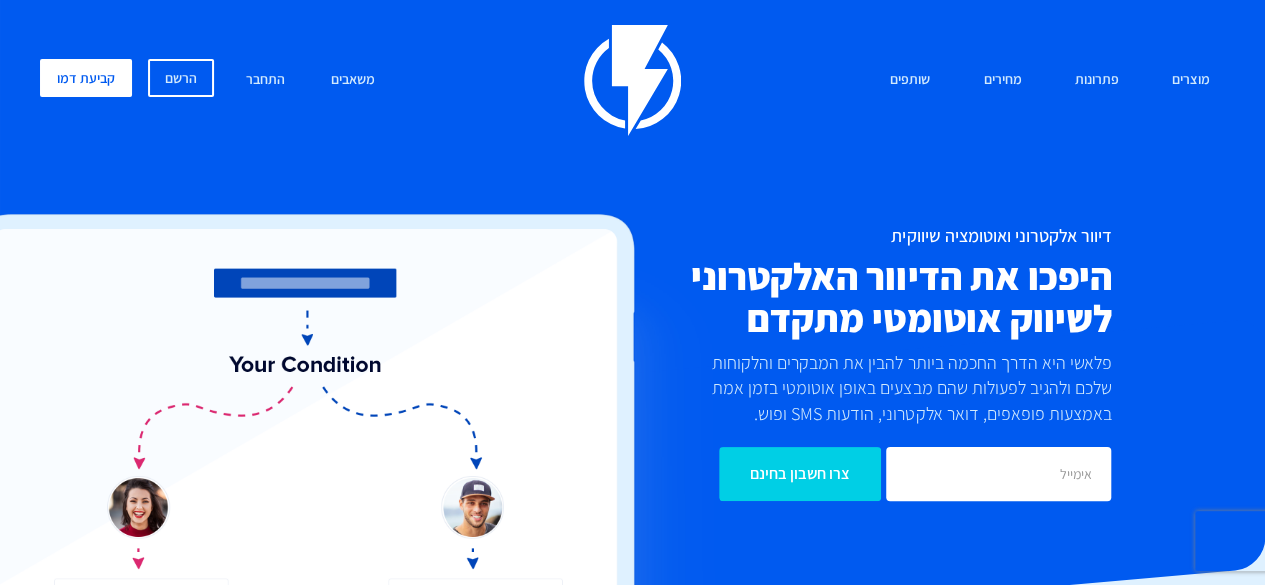 click on "מוצרים
שיווק אוטומטי  הפכו את השיווק לאוטומטי
דיוור אלקטרוני  שלחו את המסר הנכון ללקוח הנכון
פופאפים חכמים  המירו מבקרים באתר ללקוחות נאמנים
דיוור SMS  שלחו הודעות דינאמיות ללקוחות" at bounding box center (632, 80) 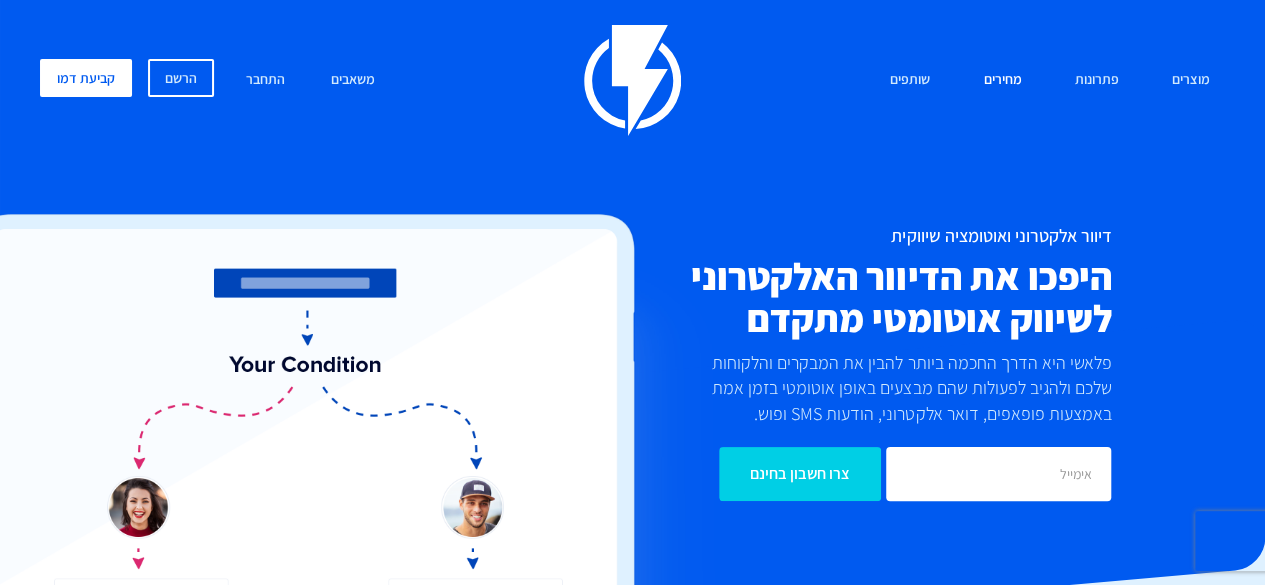 click on "מחירים" at bounding box center [1002, 80] 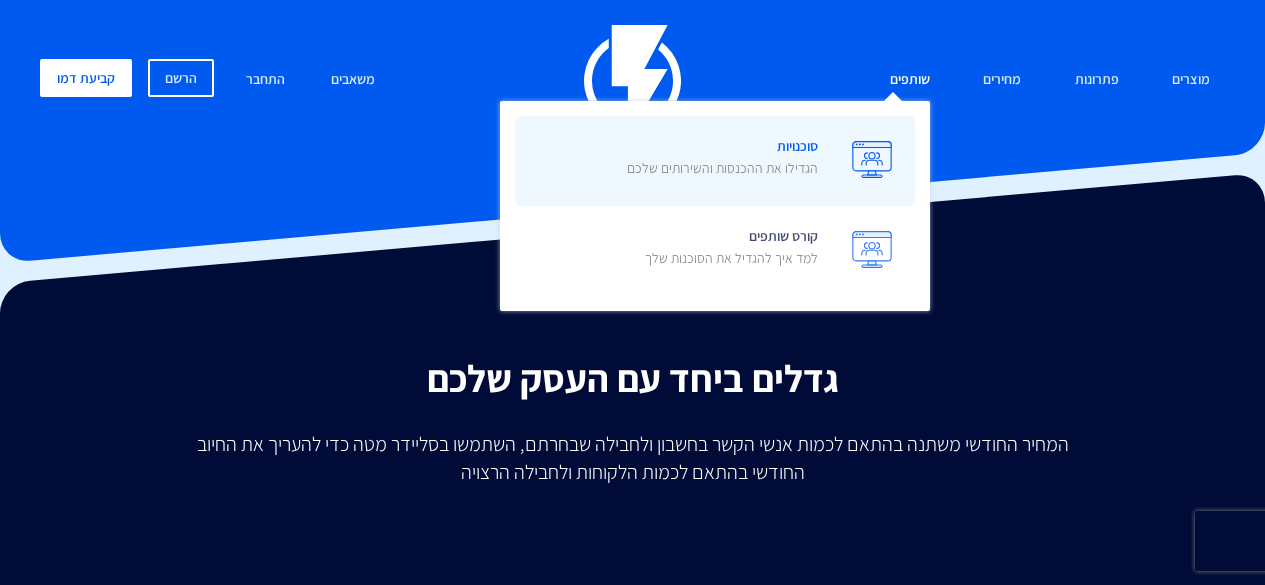 scroll, scrollTop: 0, scrollLeft: 0, axis: both 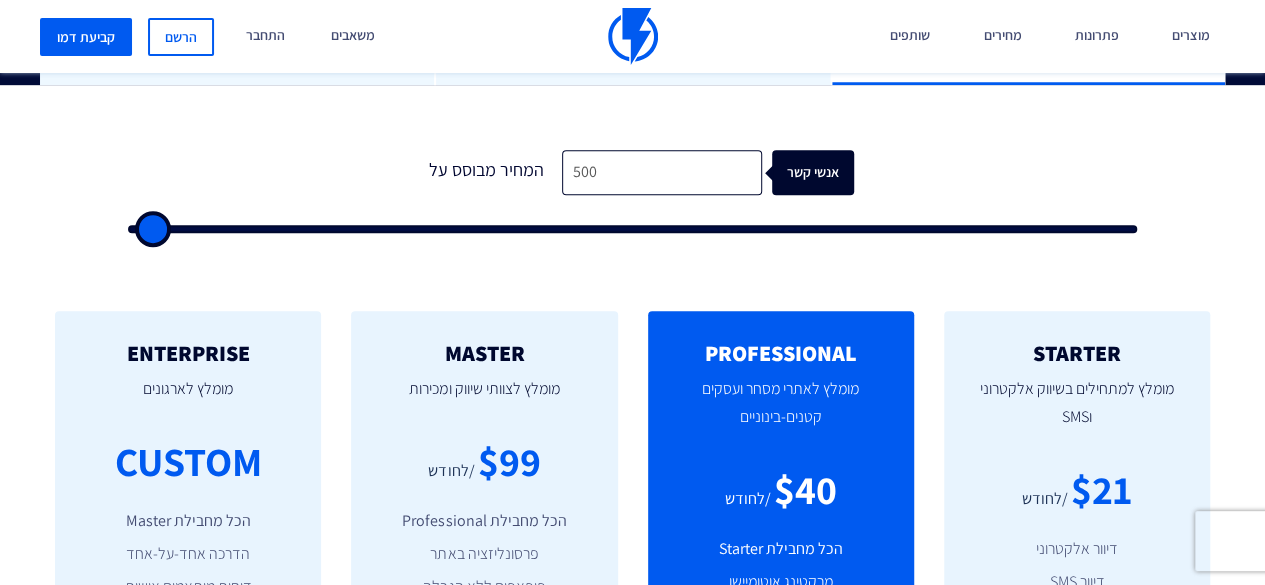 type on "1,500" 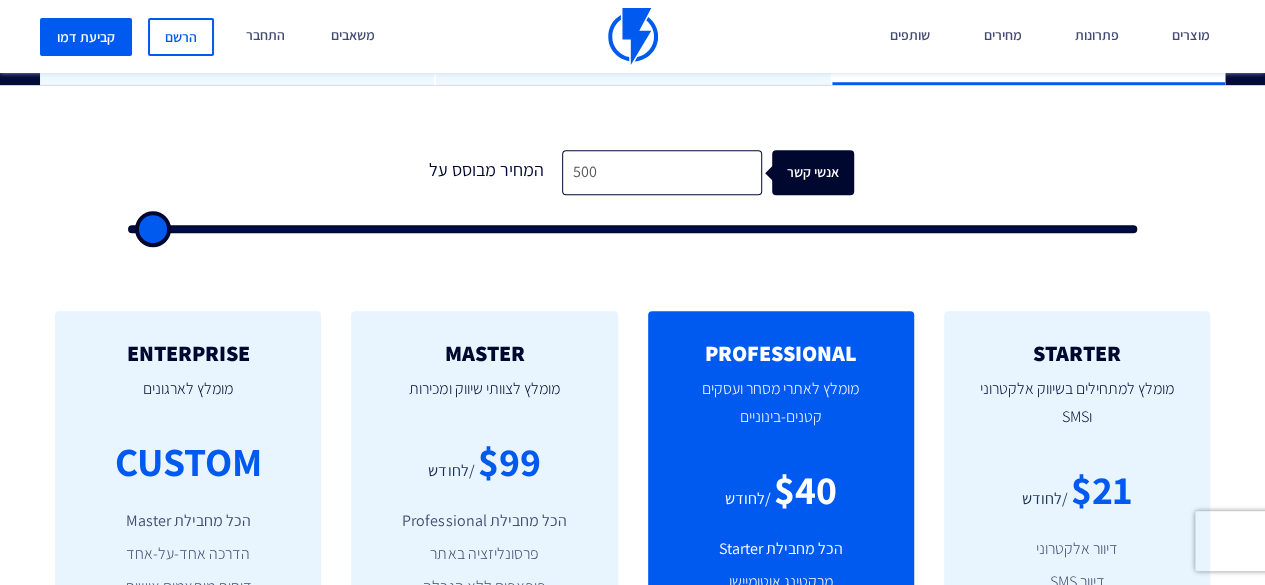 type on "1500" 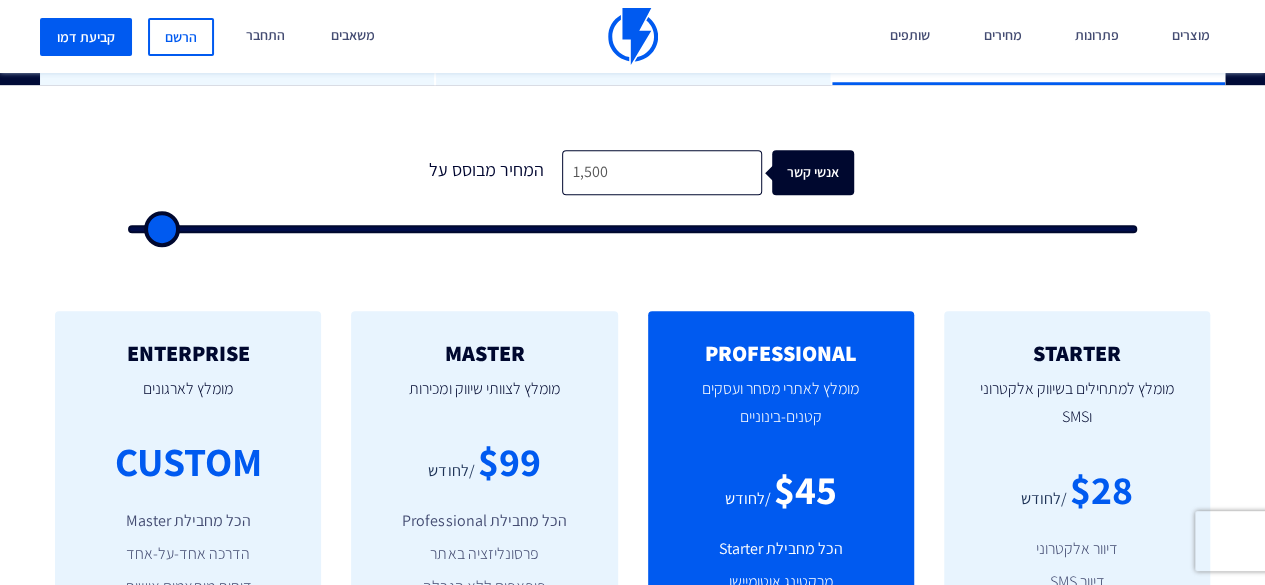 type on "2,000" 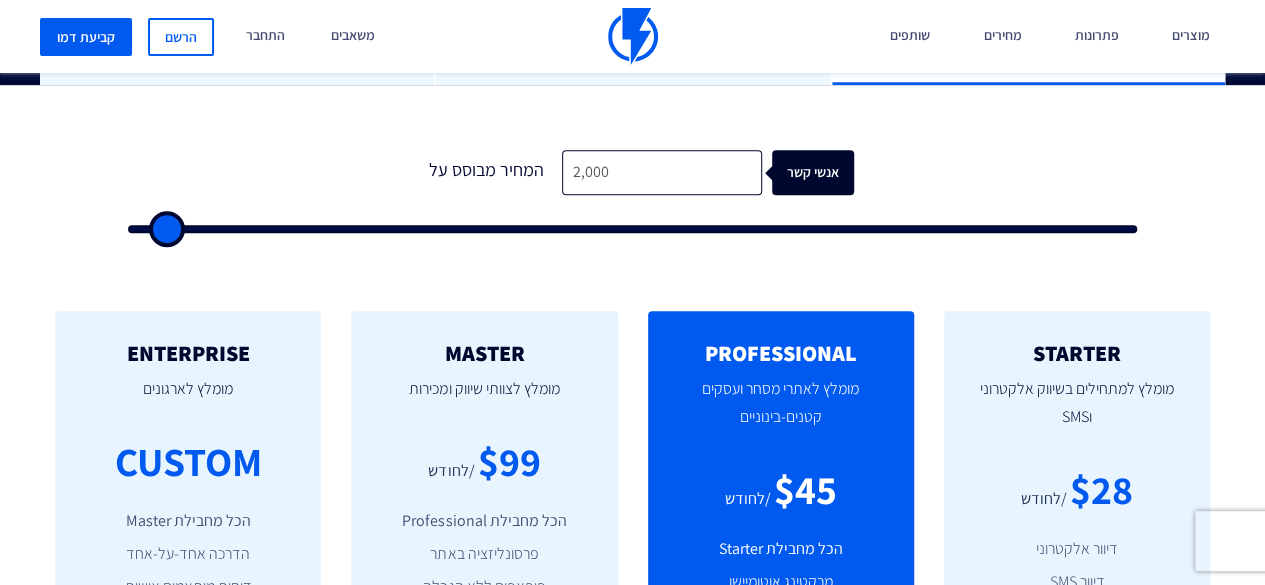 type on "2,500" 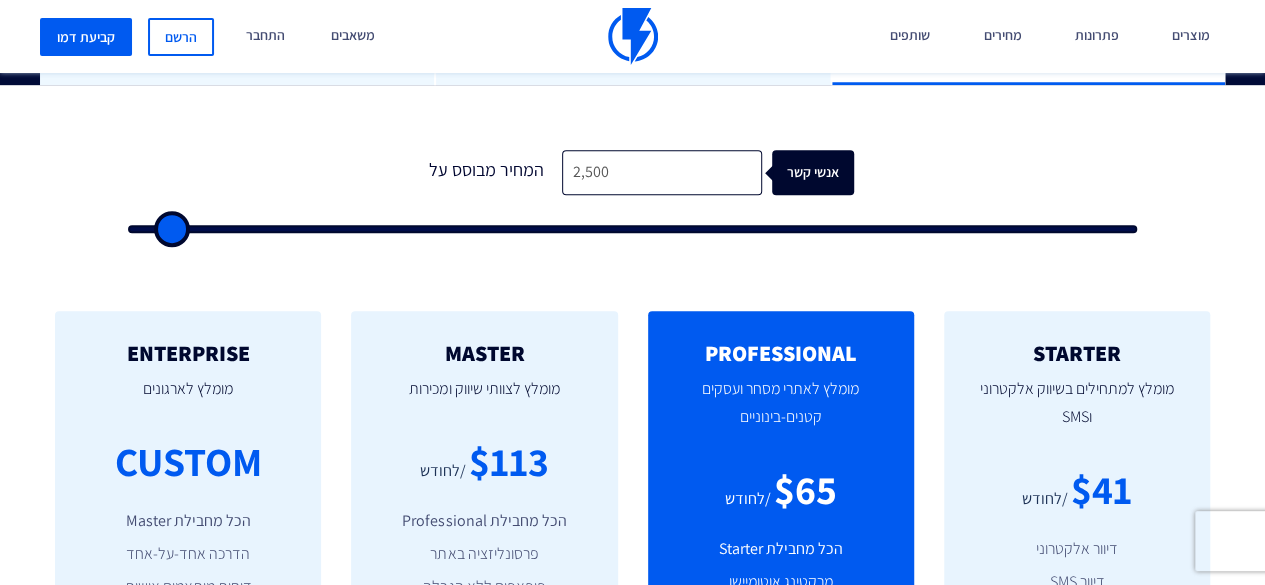 type on "2,000" 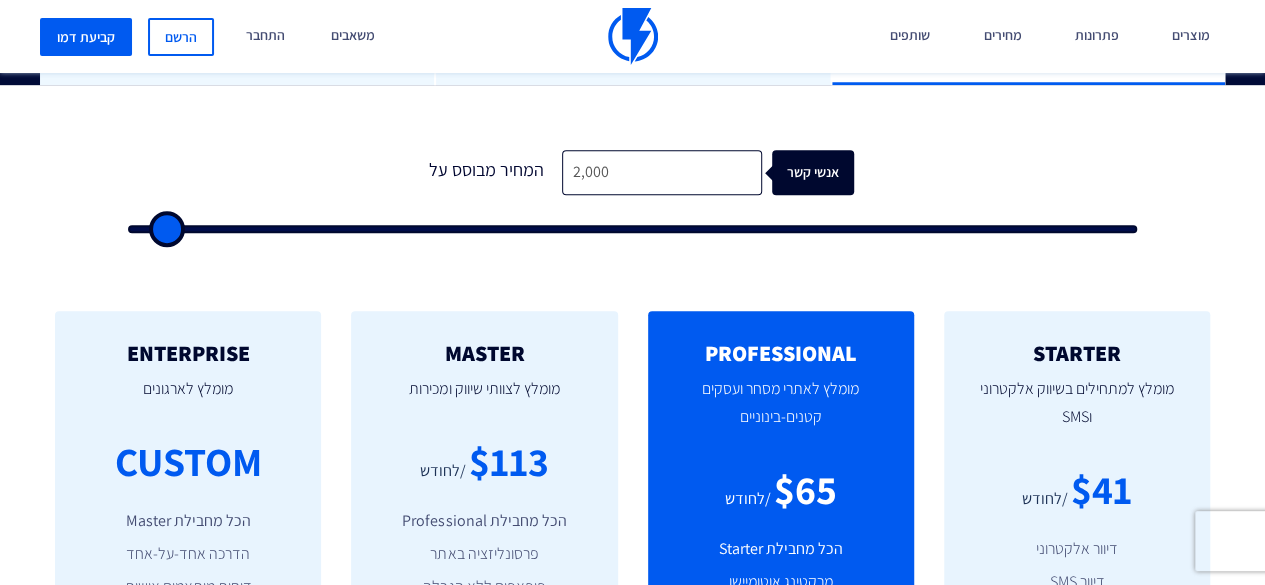 type on "1,500" 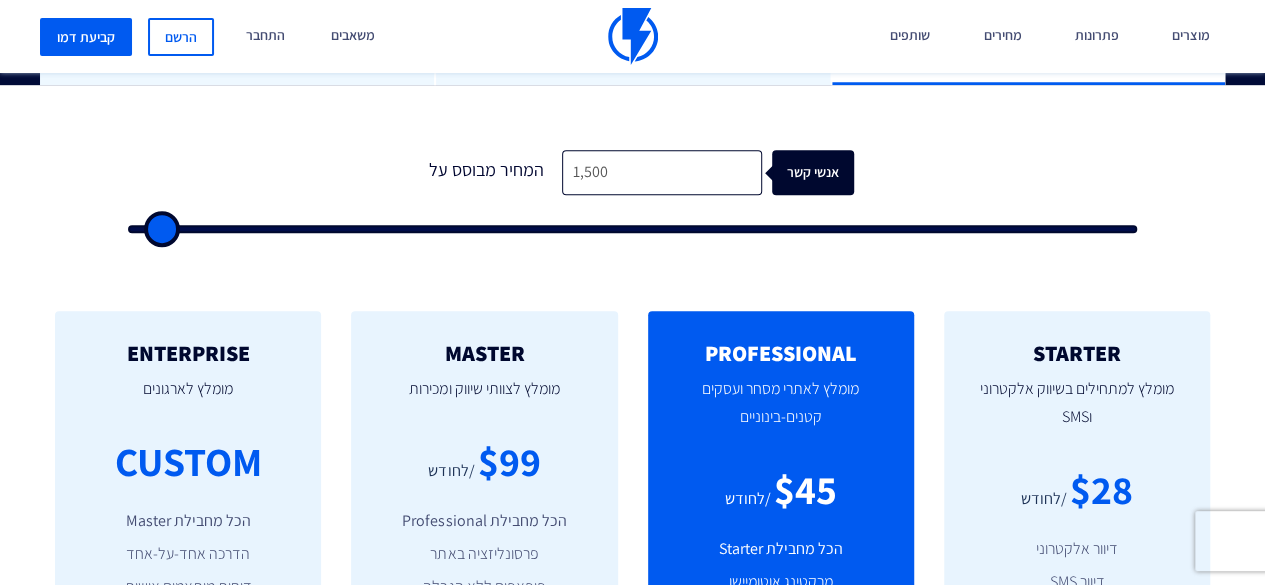 type on "1,000" 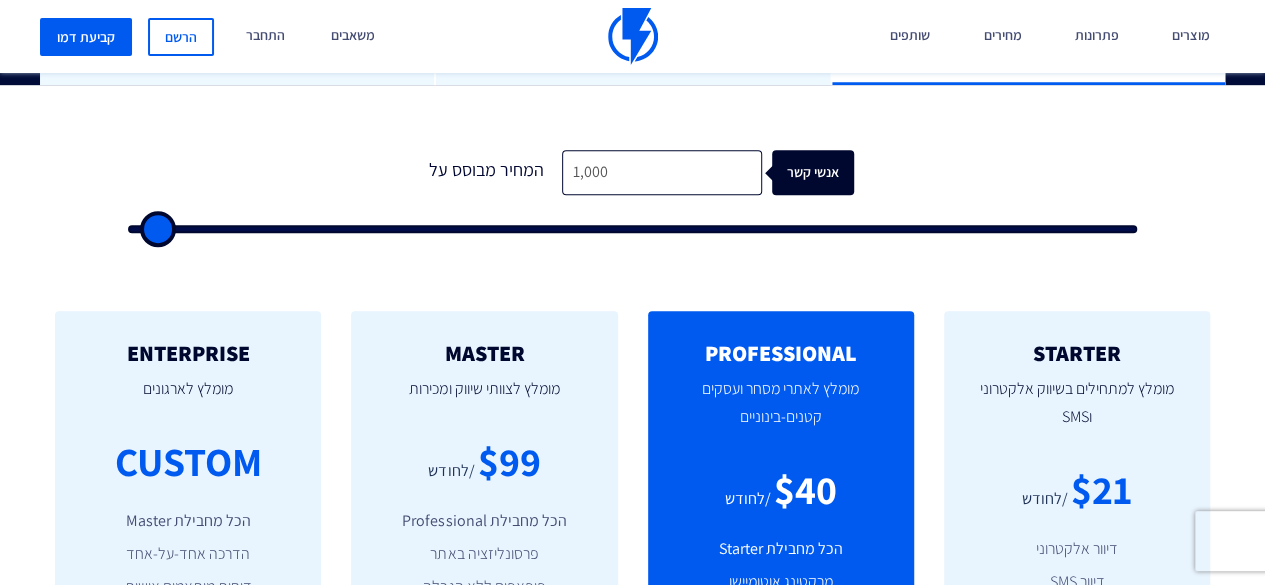 type on "500" 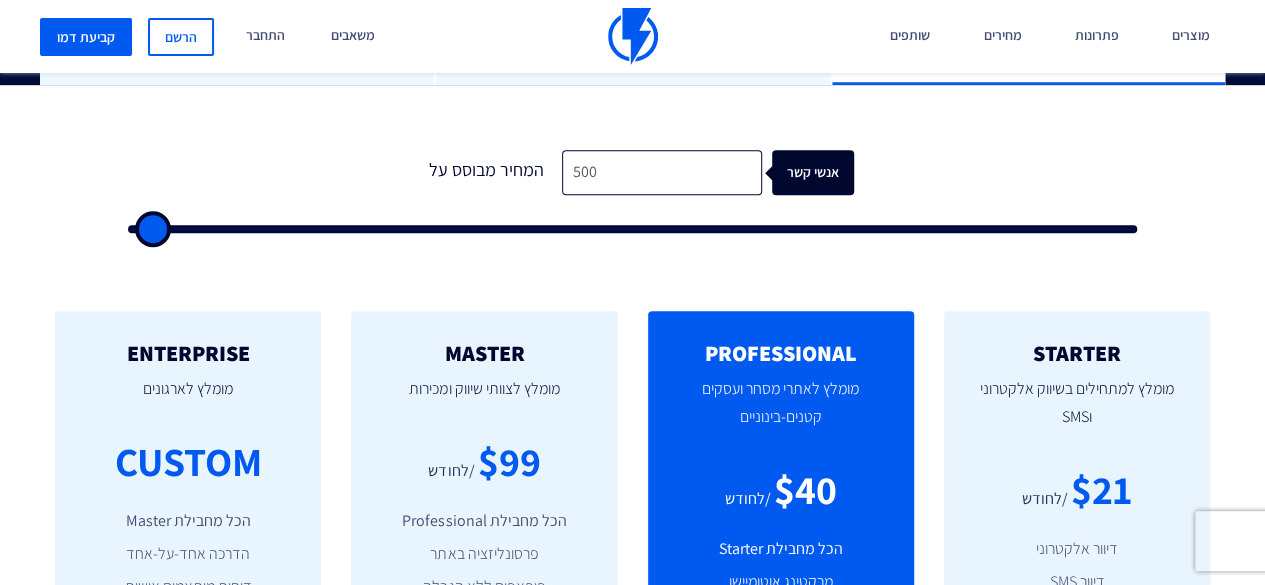 type on "500" 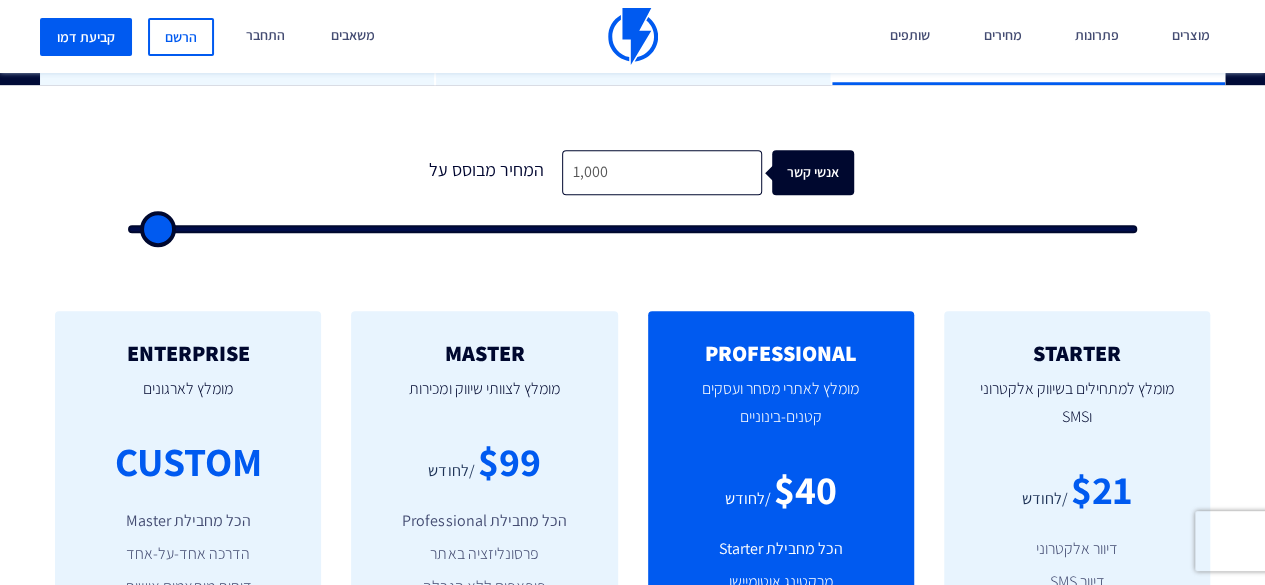 type on "1,500" 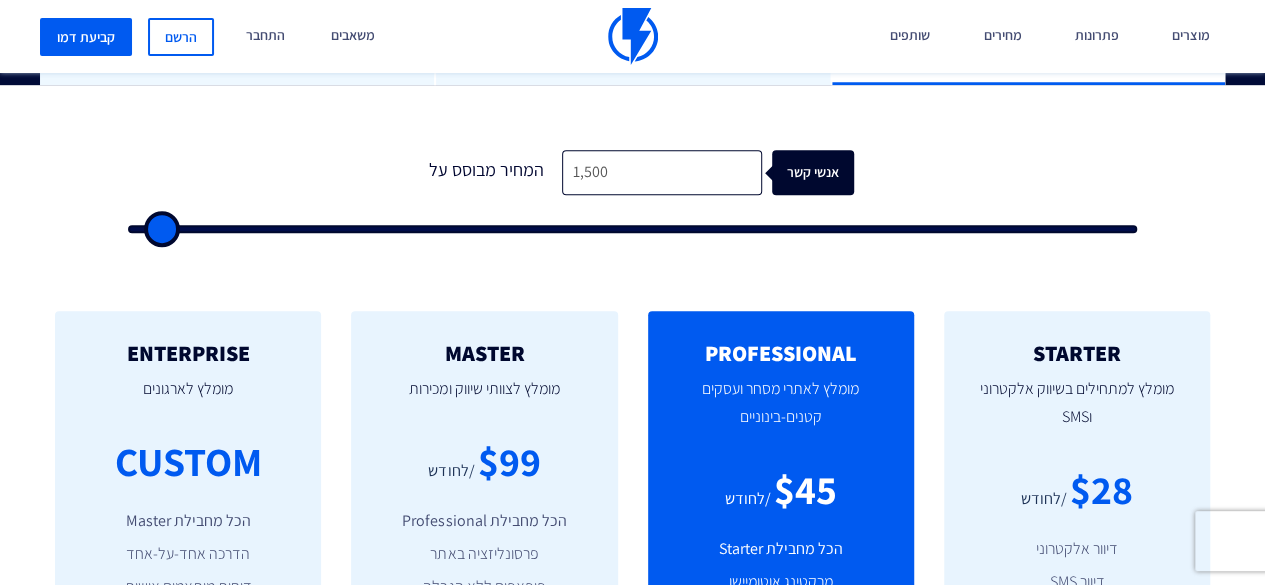 type on "1500" 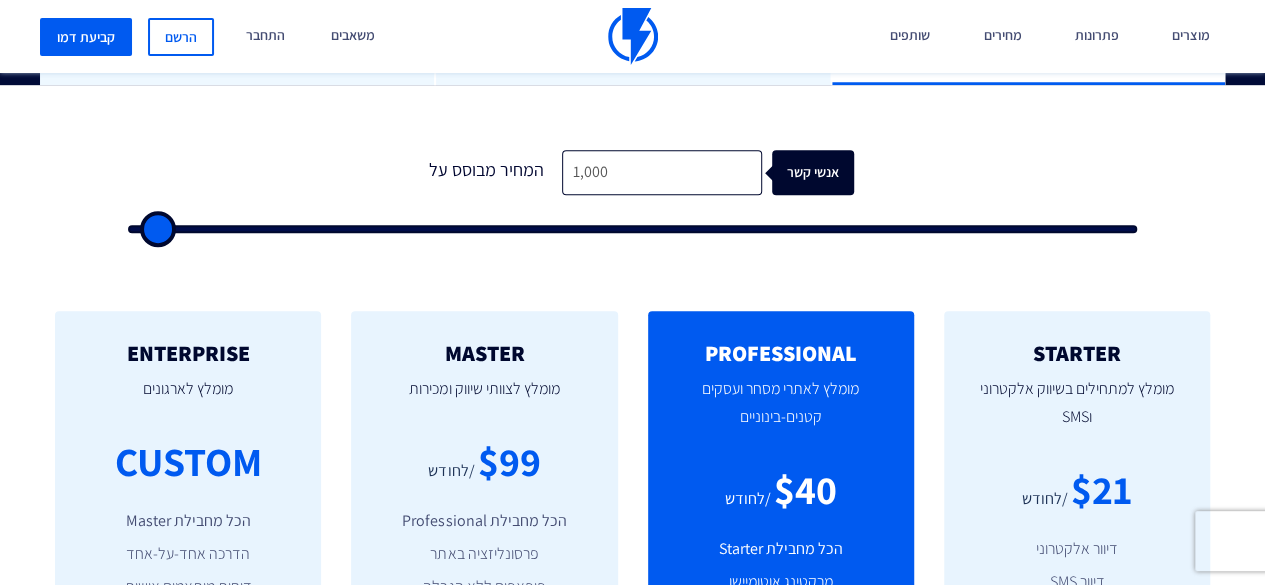 type on "1000" 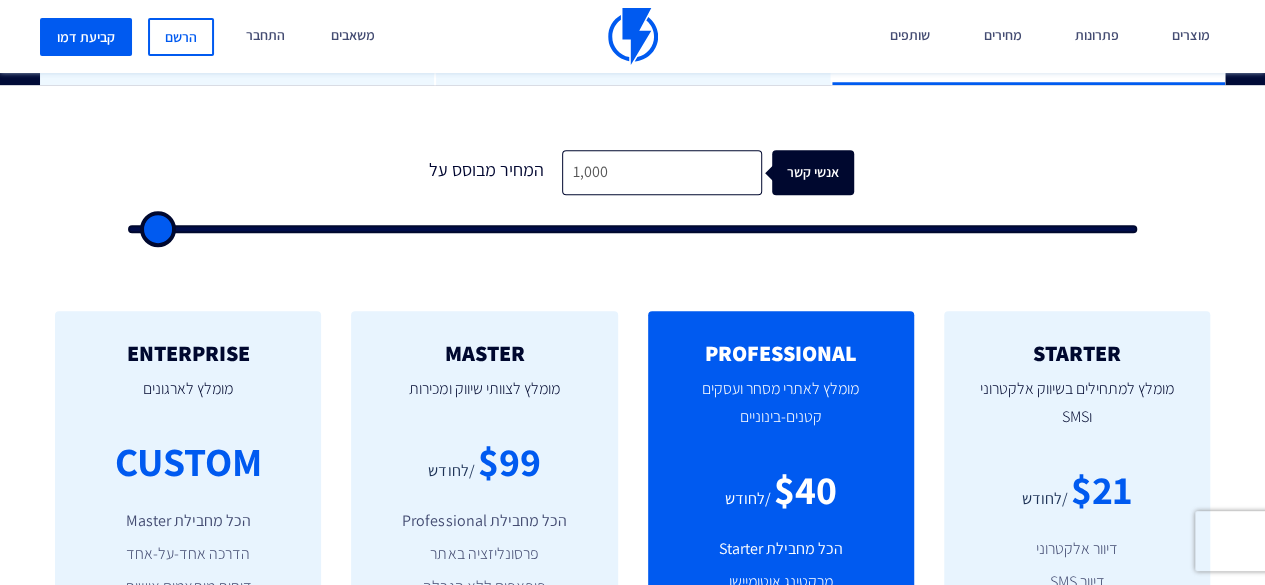 type on "2,000" 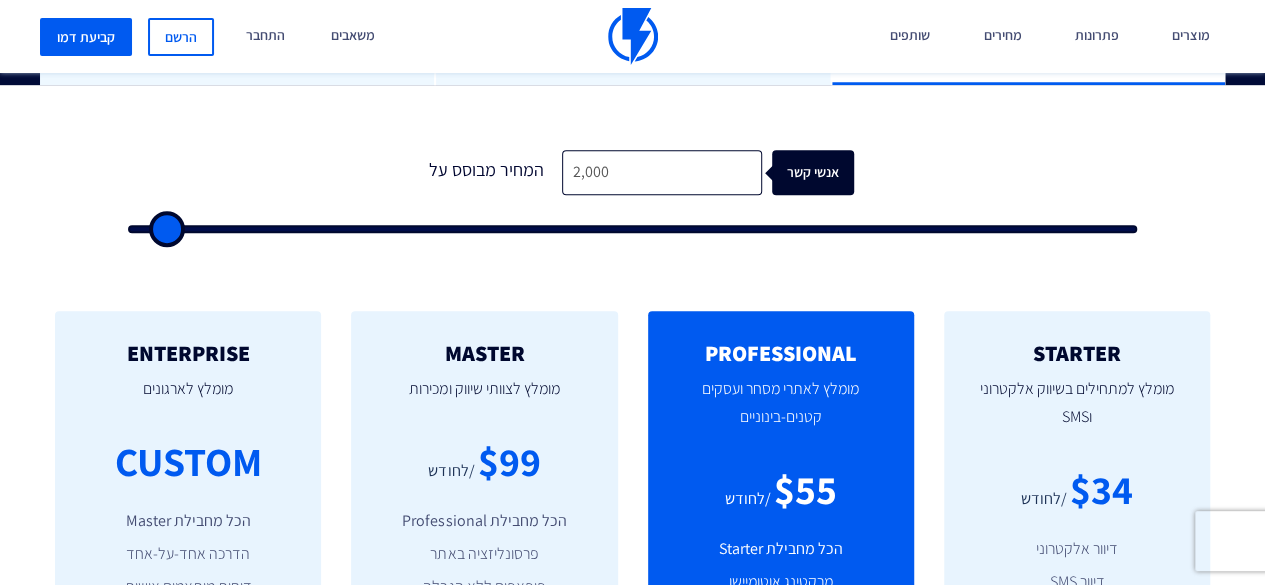 type on "2,500" 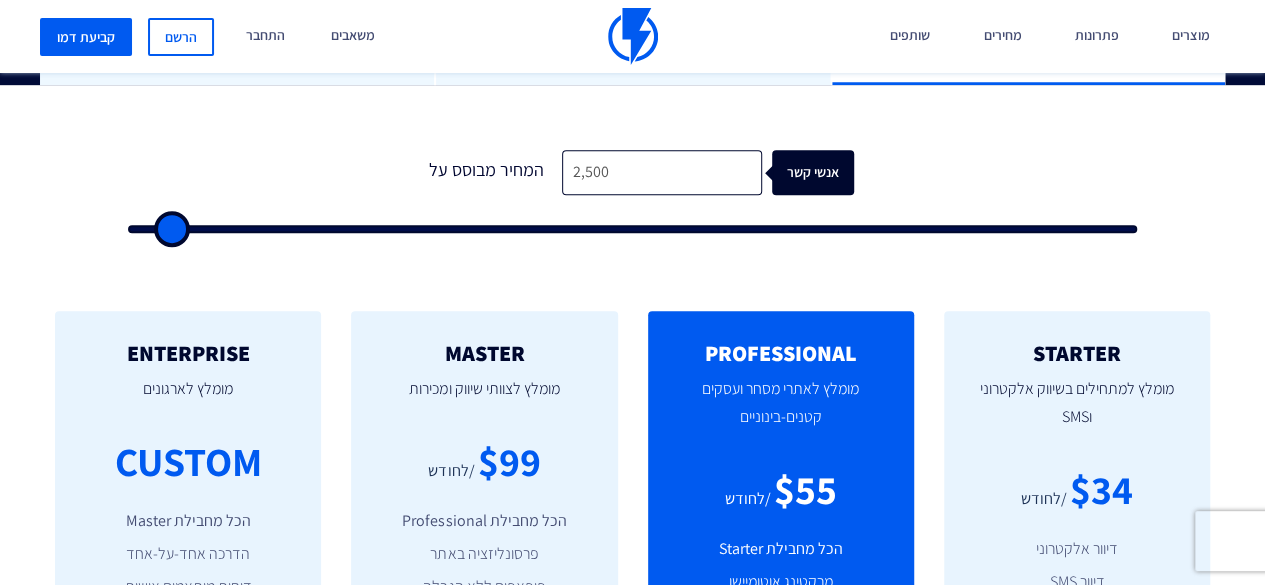 type on "3,000" 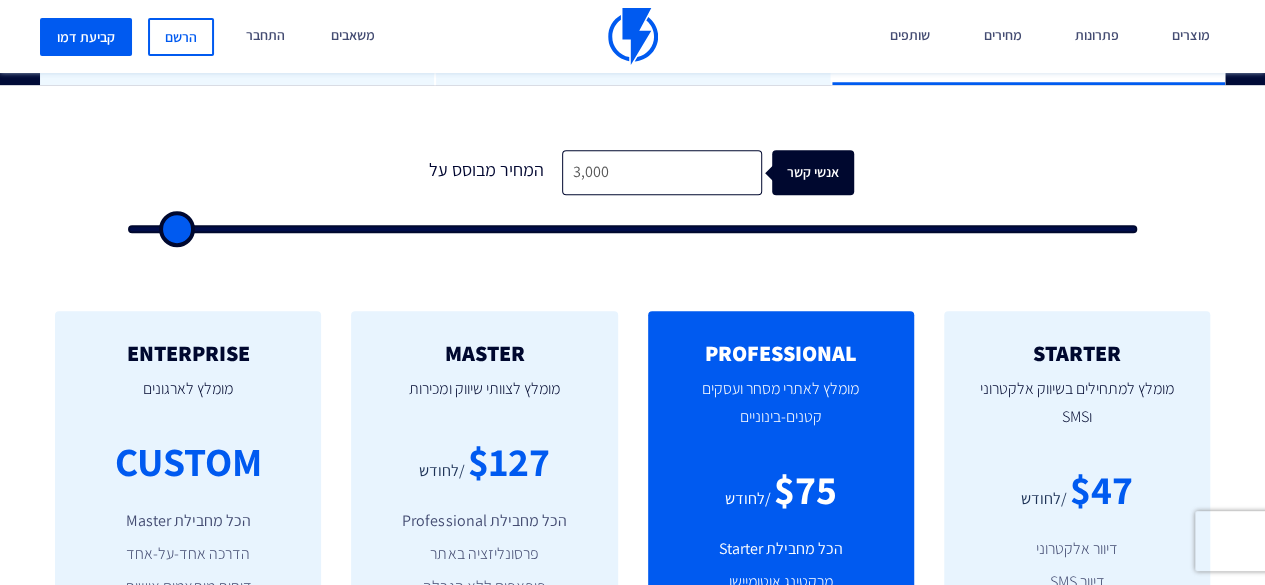 type on "2,500" 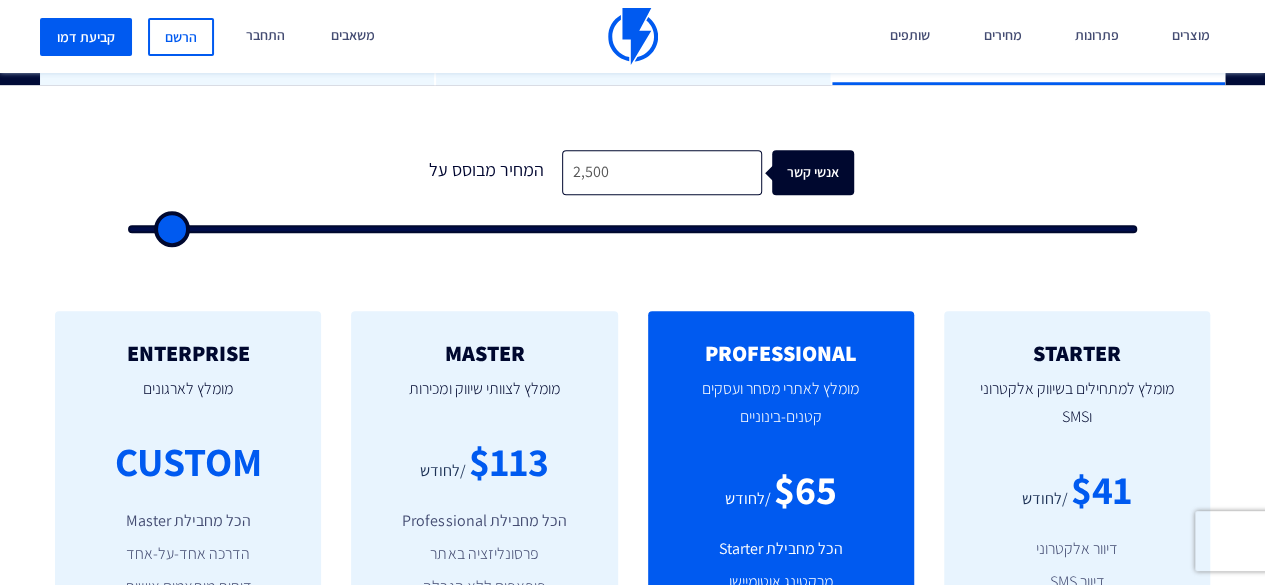 type on "2500" 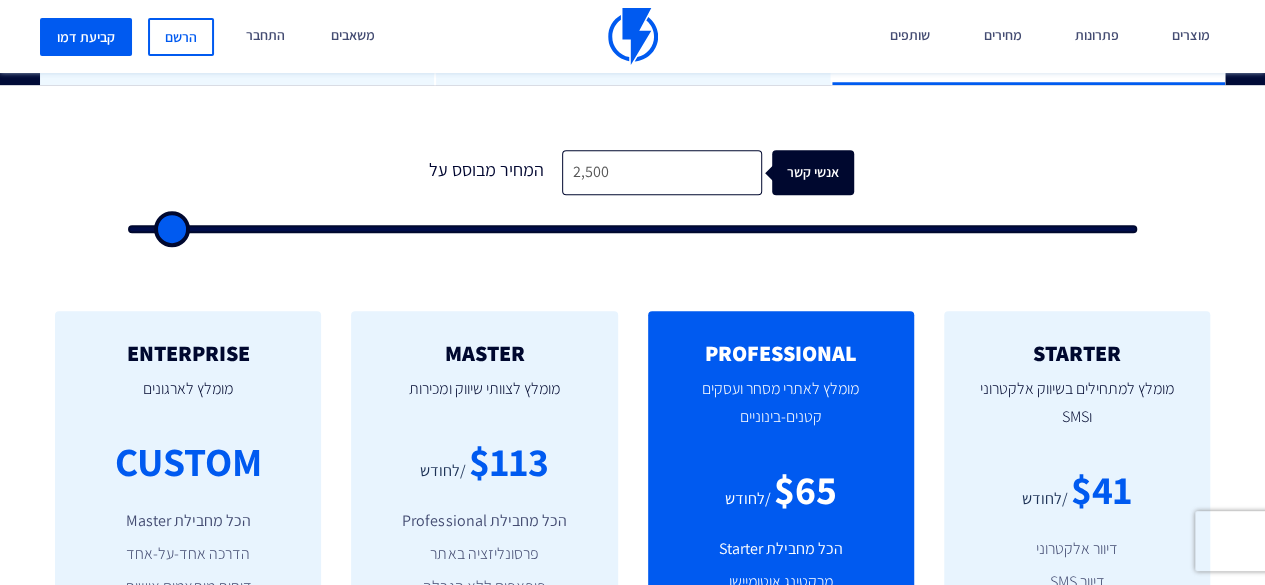 type on "3,500" 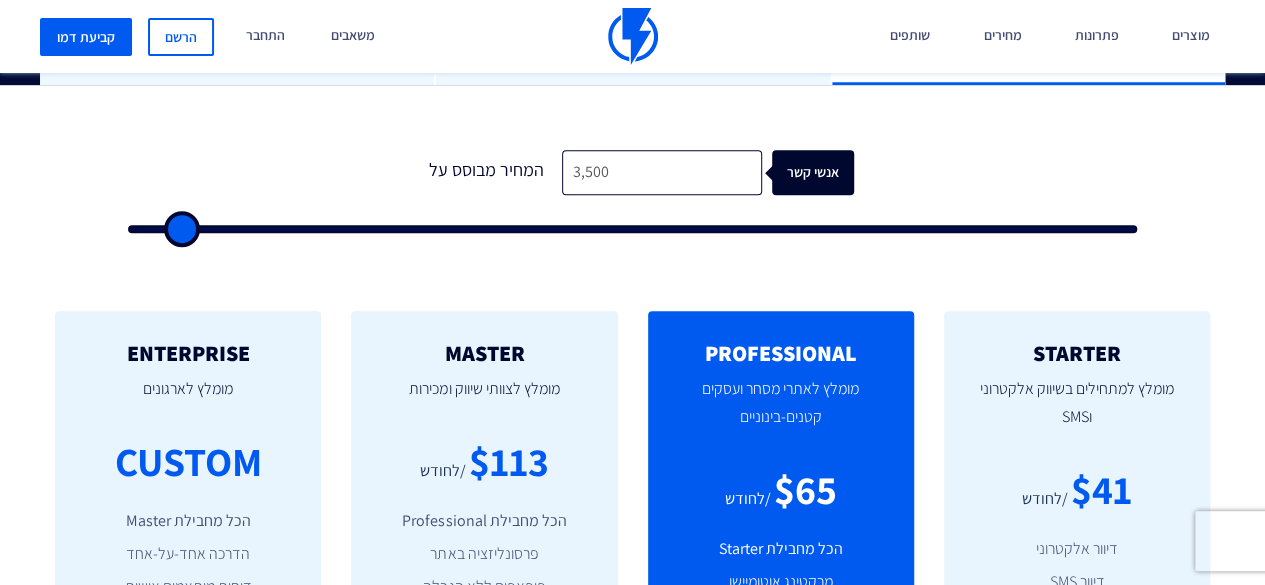 type on "4,000" 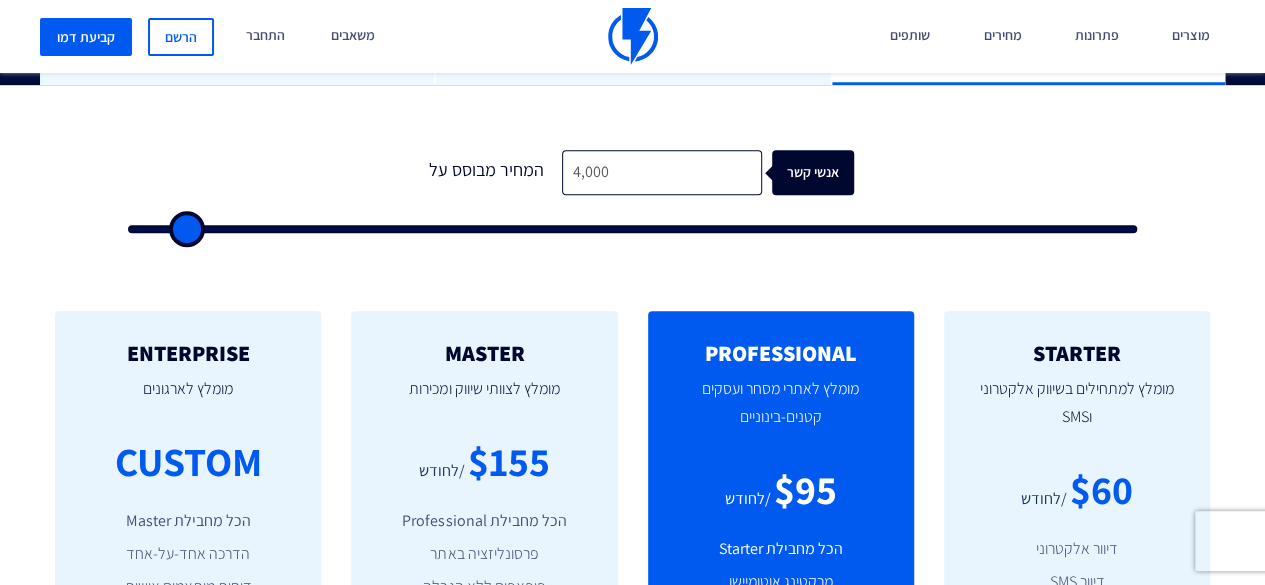 type on "4,500" 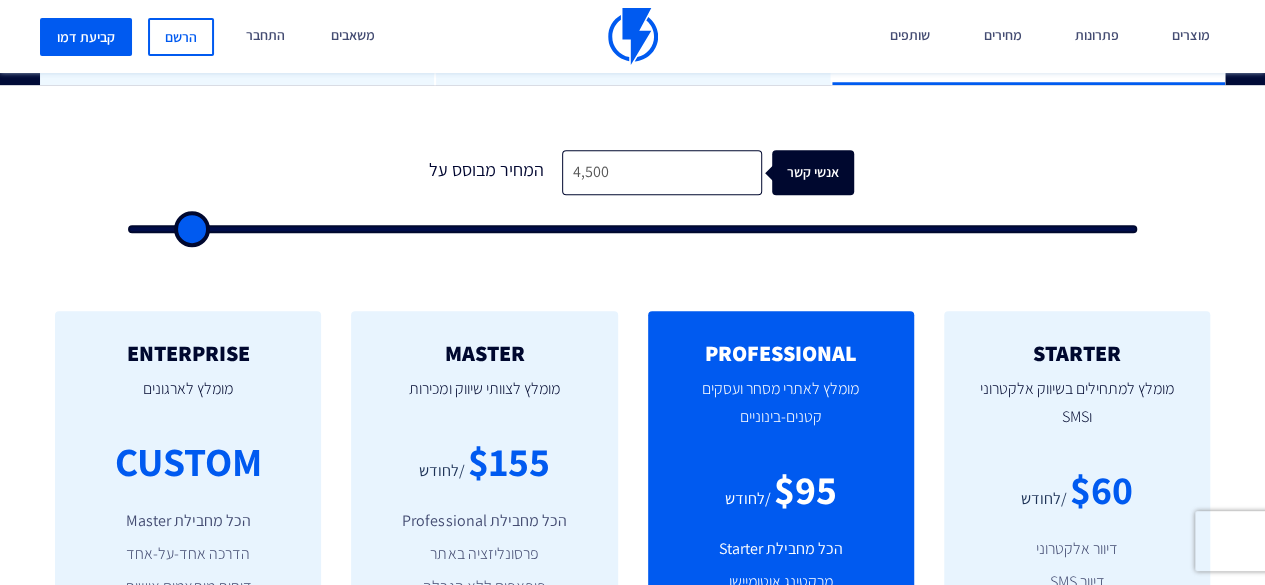 type on "5,000" 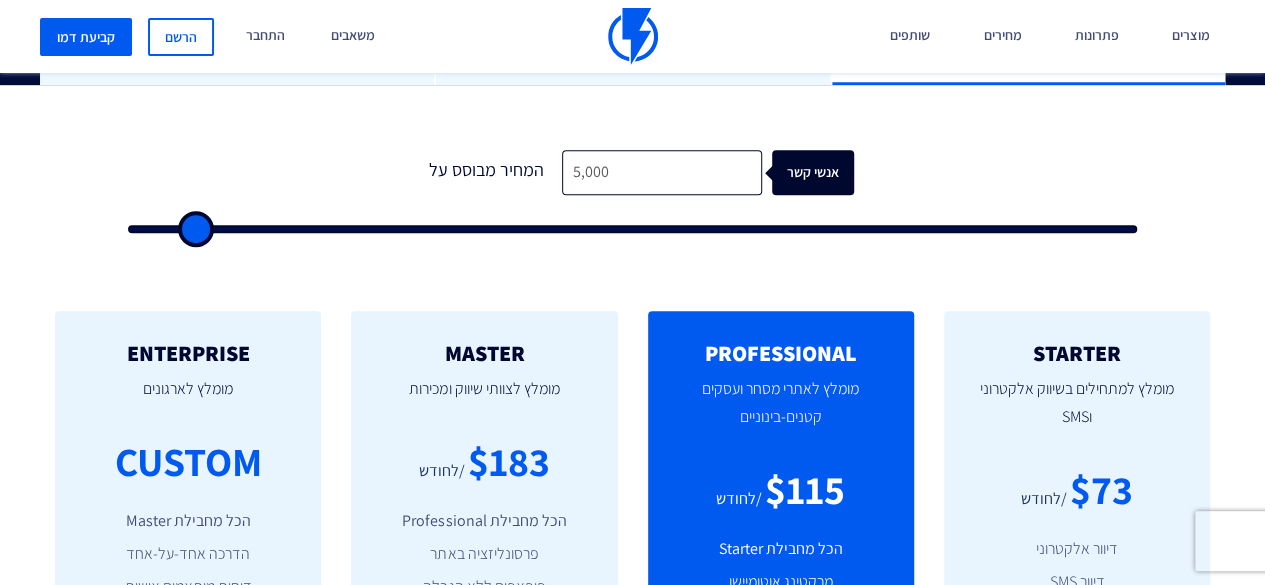 drag, startPoint x: 182, startPoint y: 231, endPoint x: 194, endPoint y: 227, distance: 12.649111 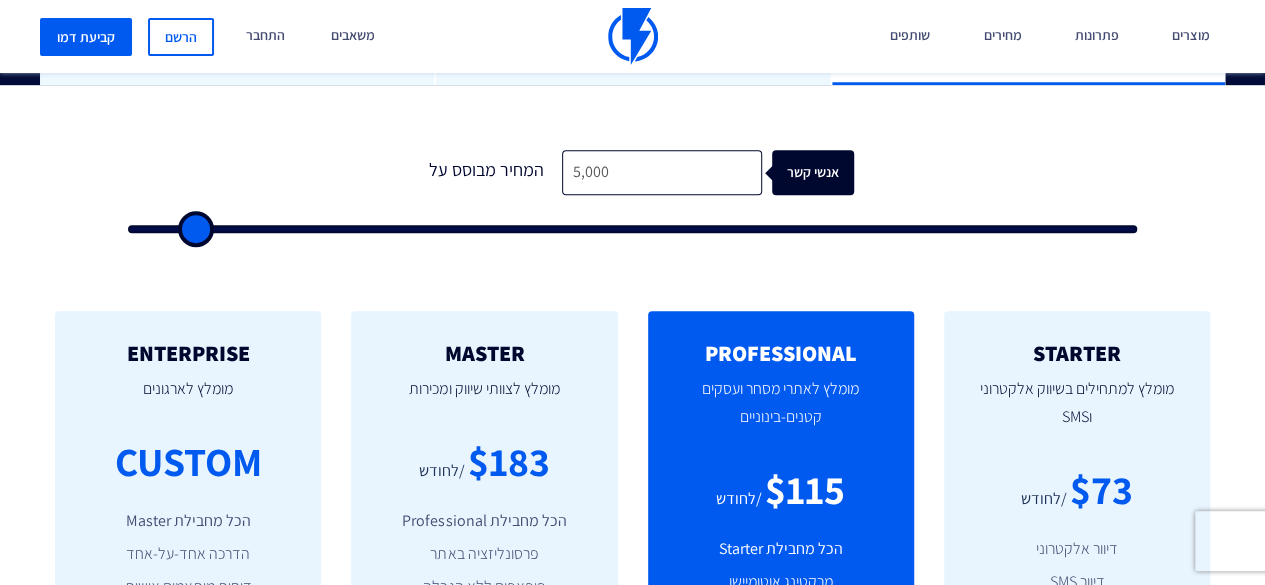 type on "6,000" 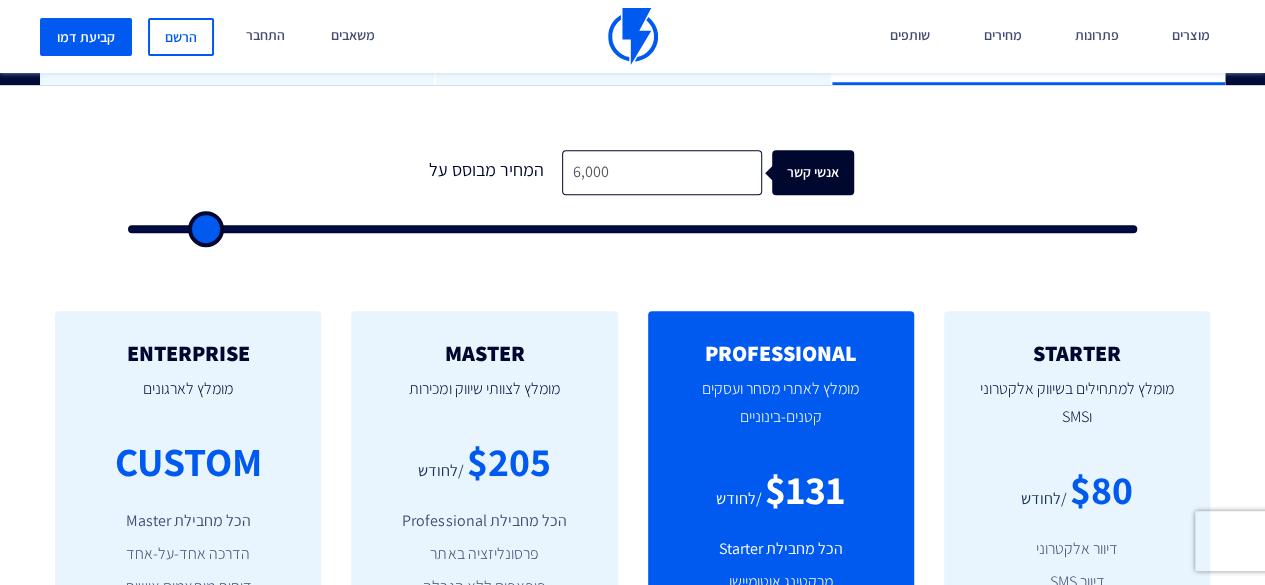 type on "6,500" 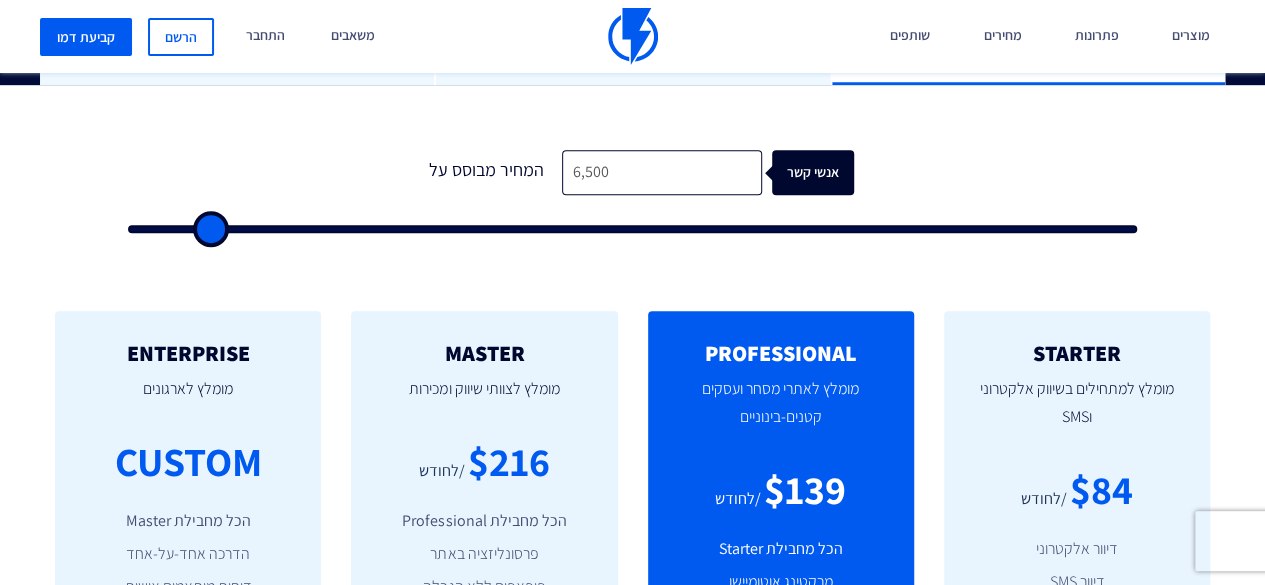 type on "7,000" 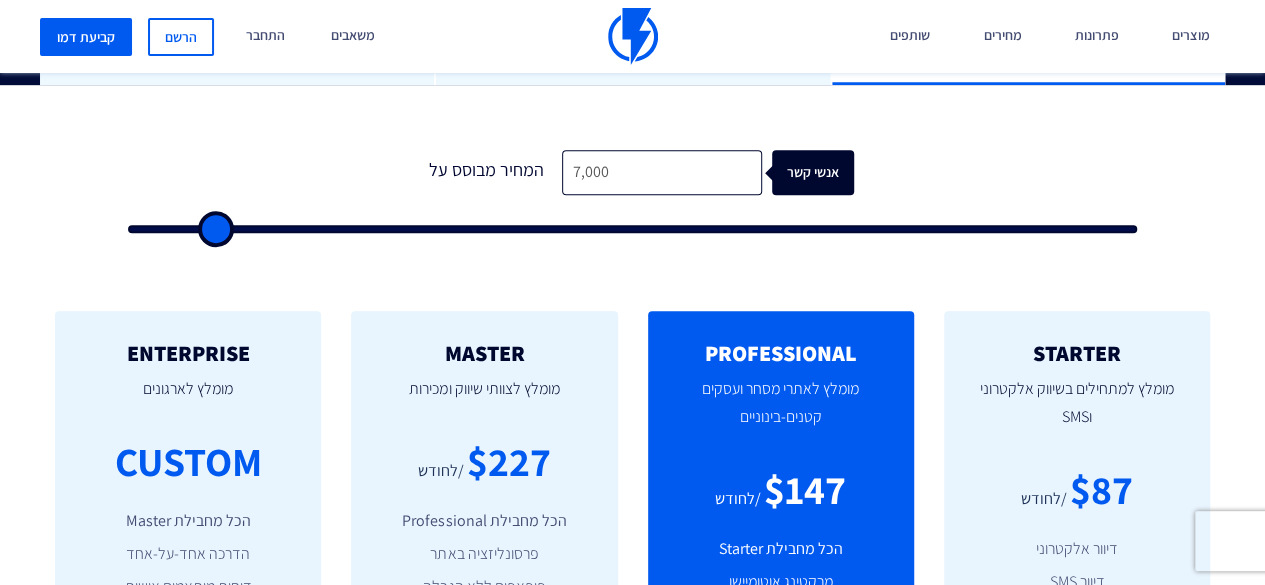 type on "7,500" 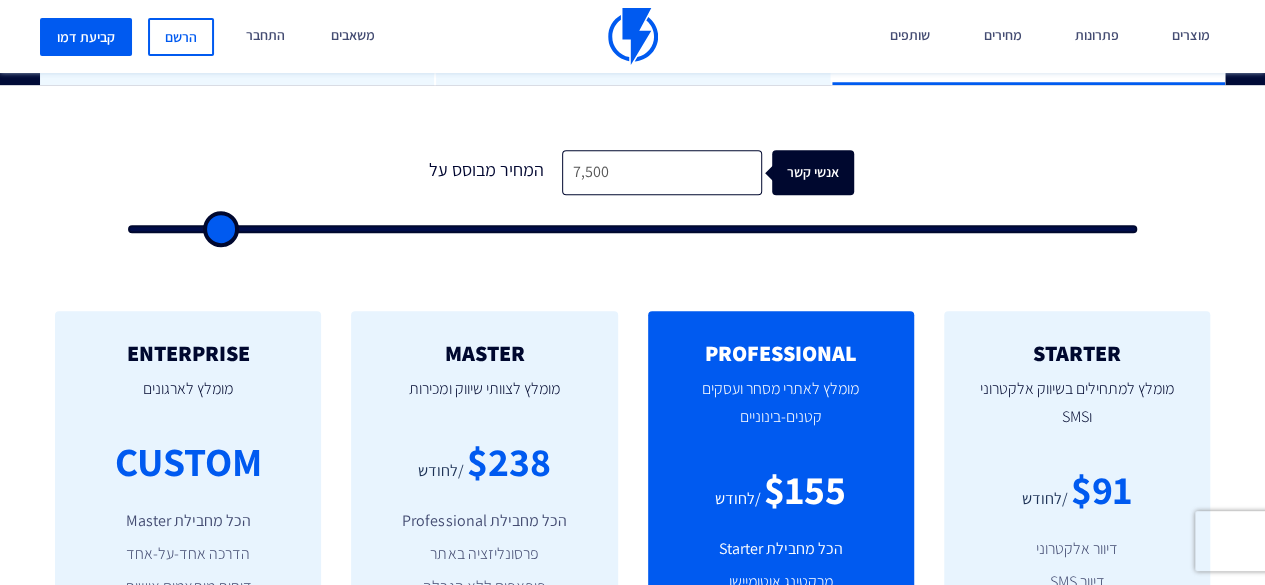 drag, startPoint x: 202, startPoint y: 227, endPoint x: 220, endPoint y: 227, distance: 18 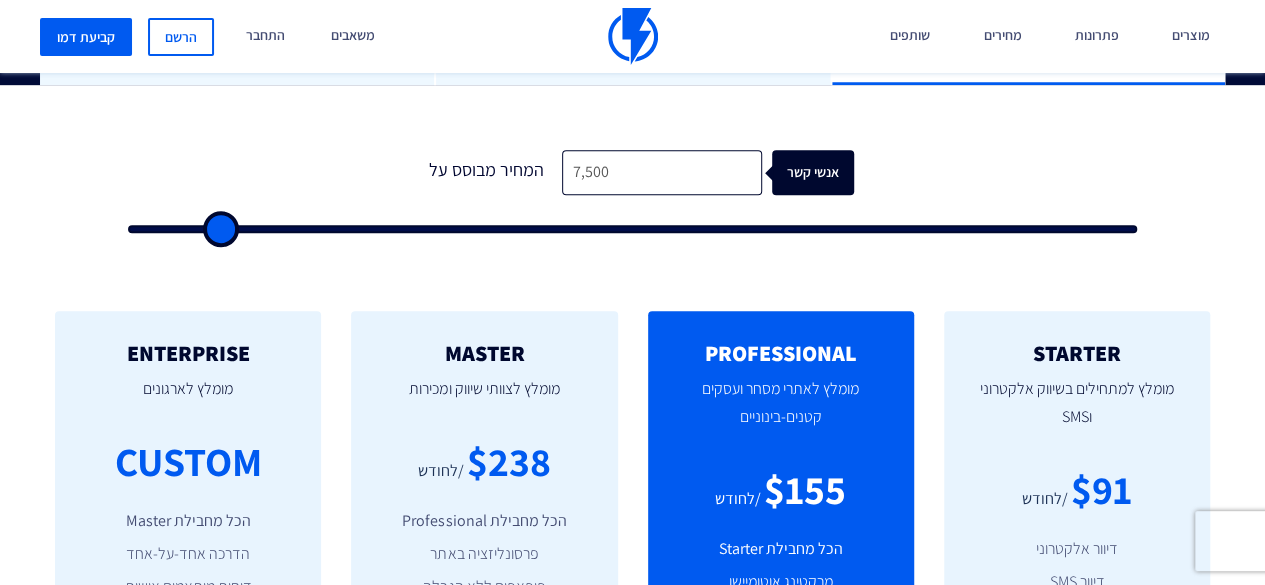 type on "8,500" 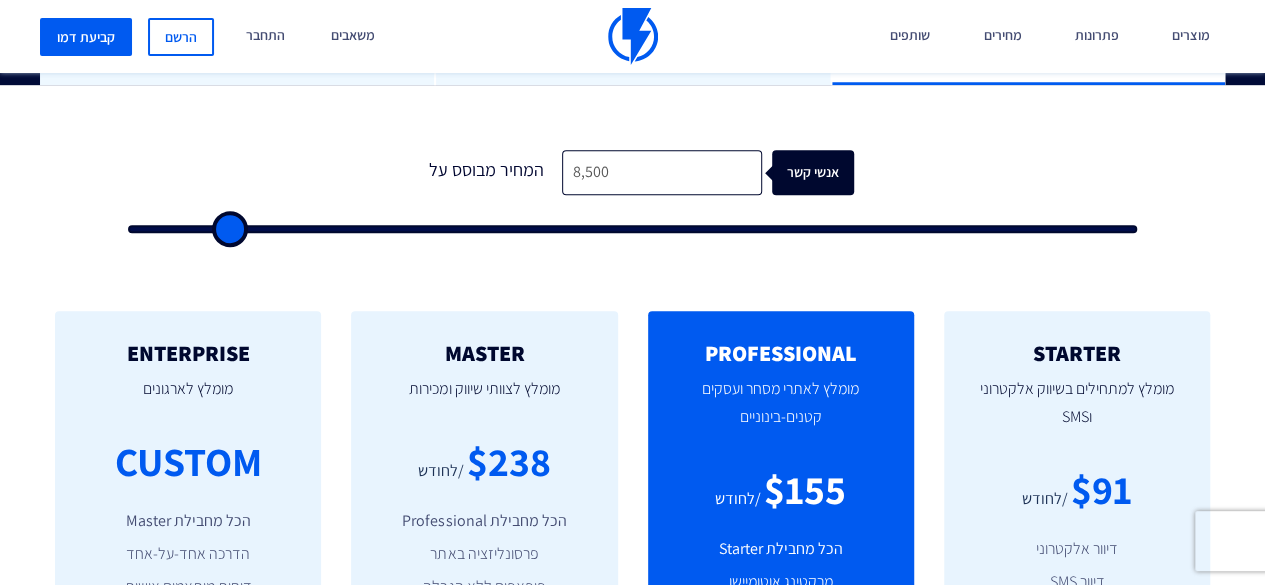 type on "9,000" 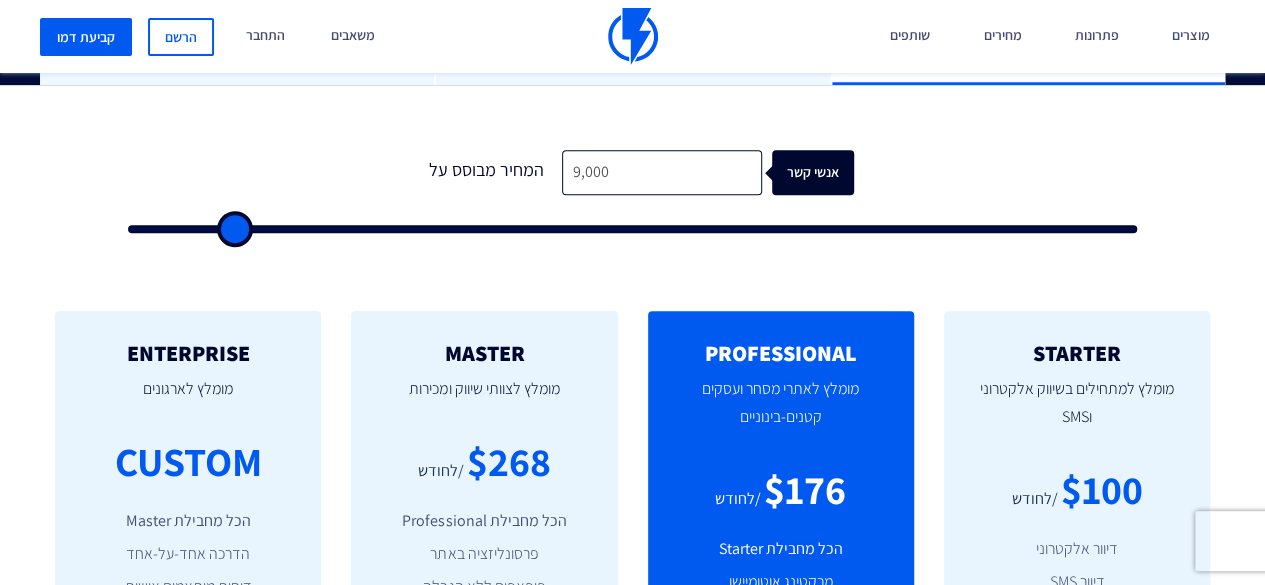 type on "9,500" 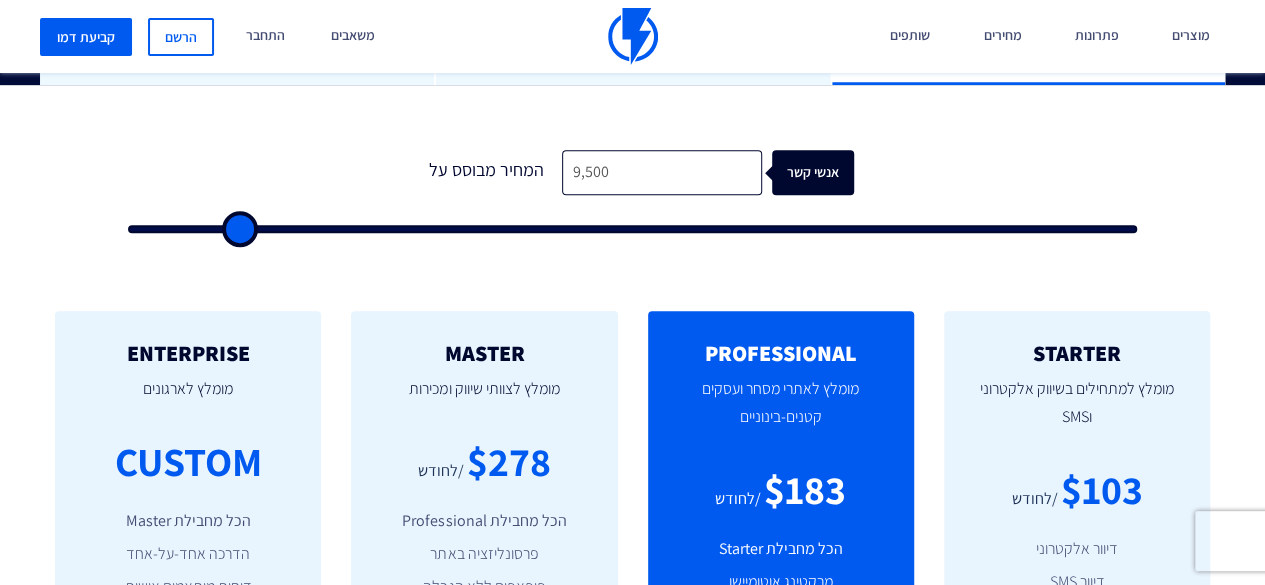type on "10,000" 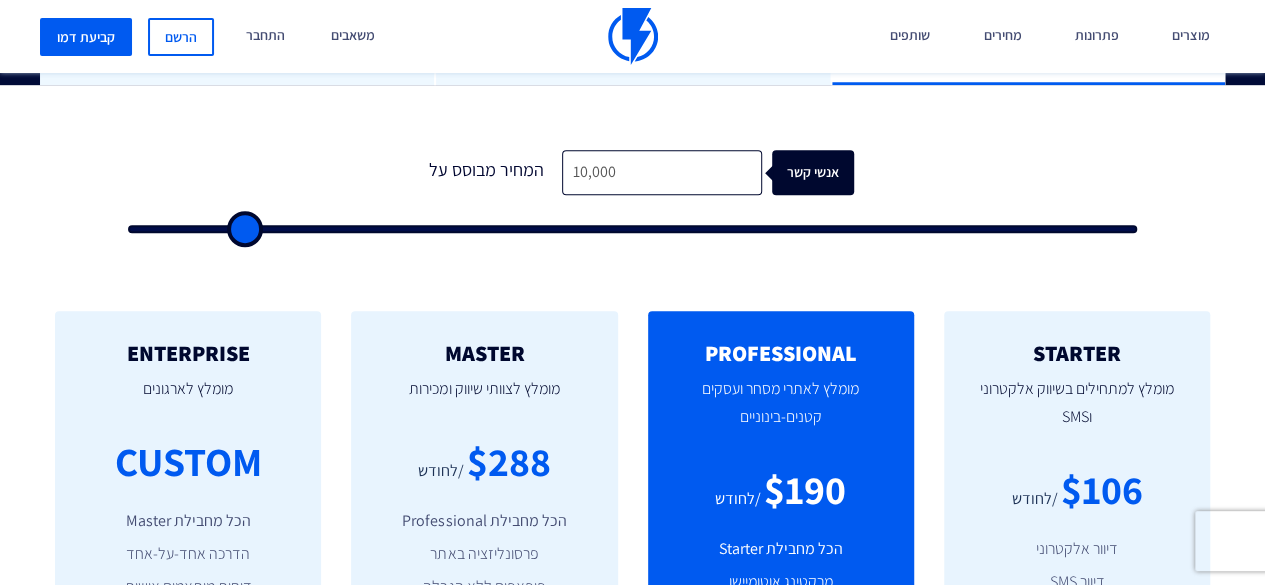 drag, startPoint x: 229, startPoint y: 229, endPoint x: 242, endPoint y: 229, distance: 13 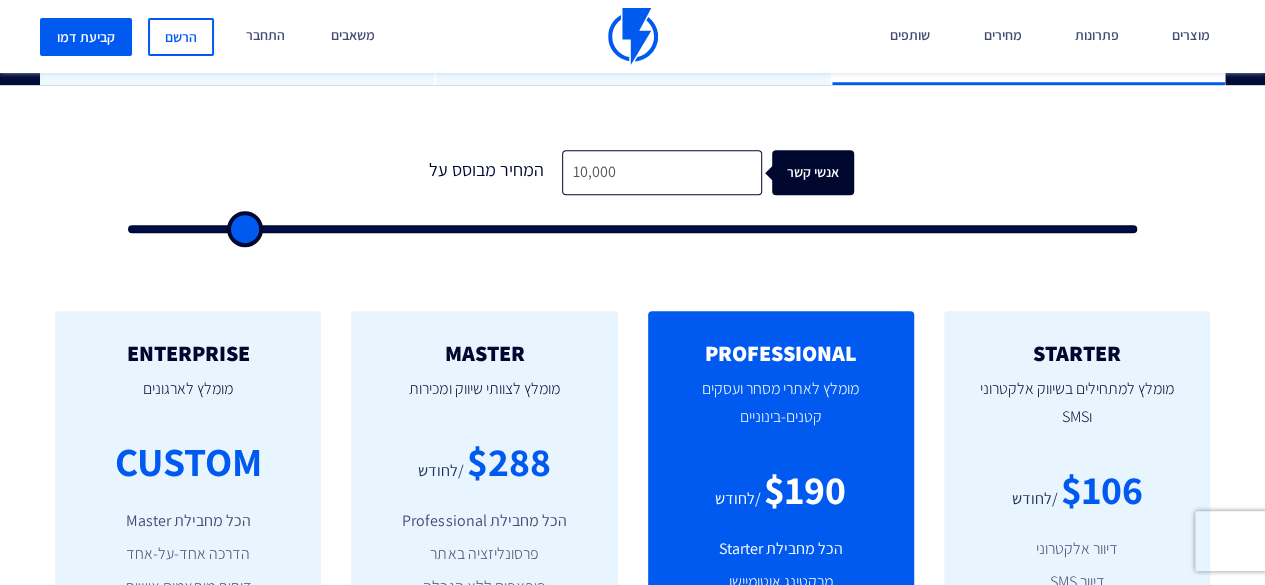 type on "10,500" 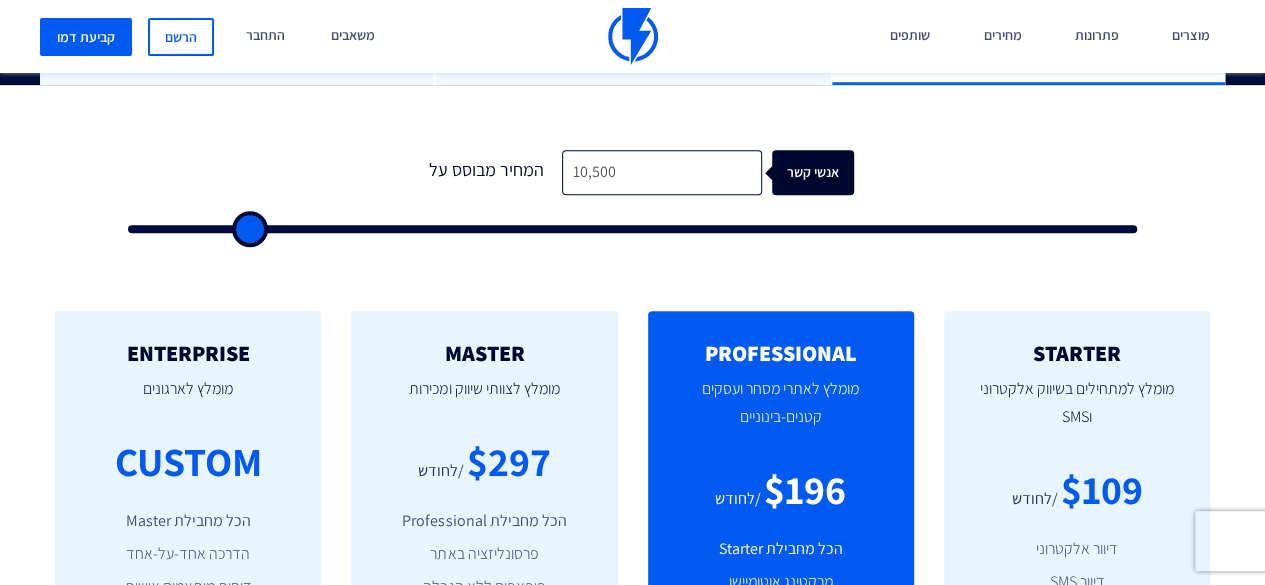 type on "11,000" 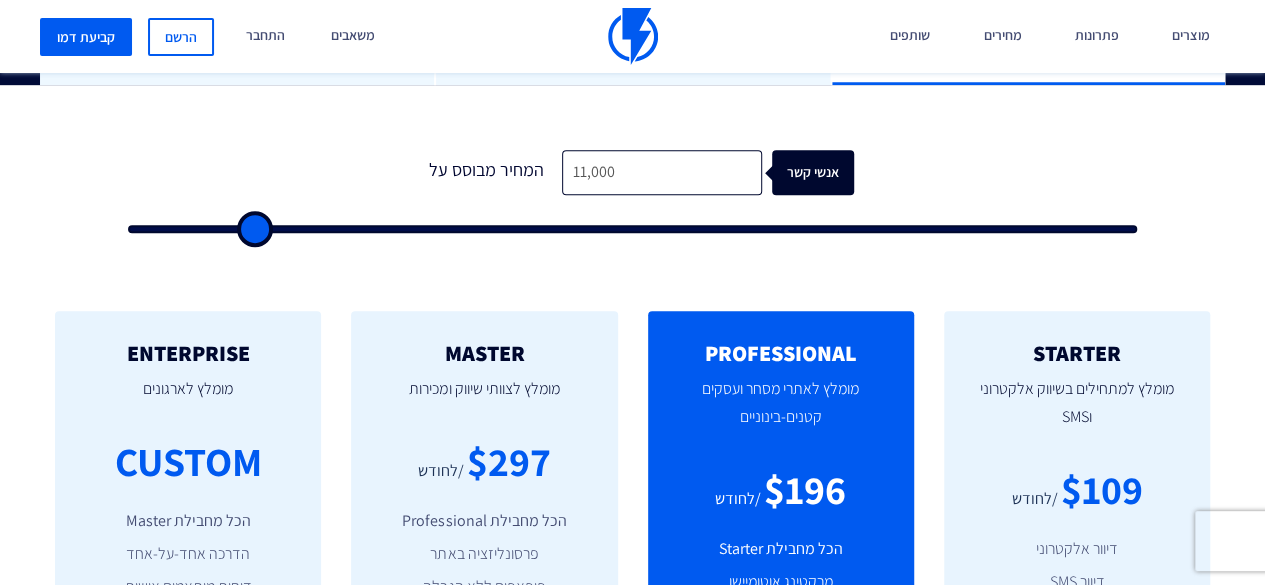 type on "12,000" 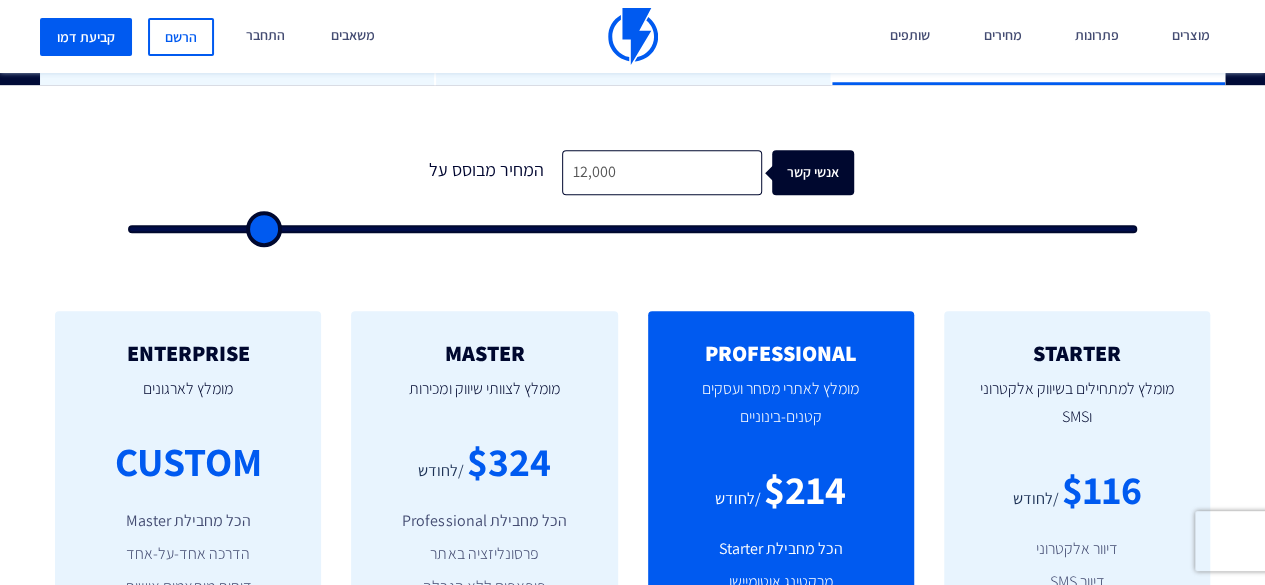 type on "12,500" 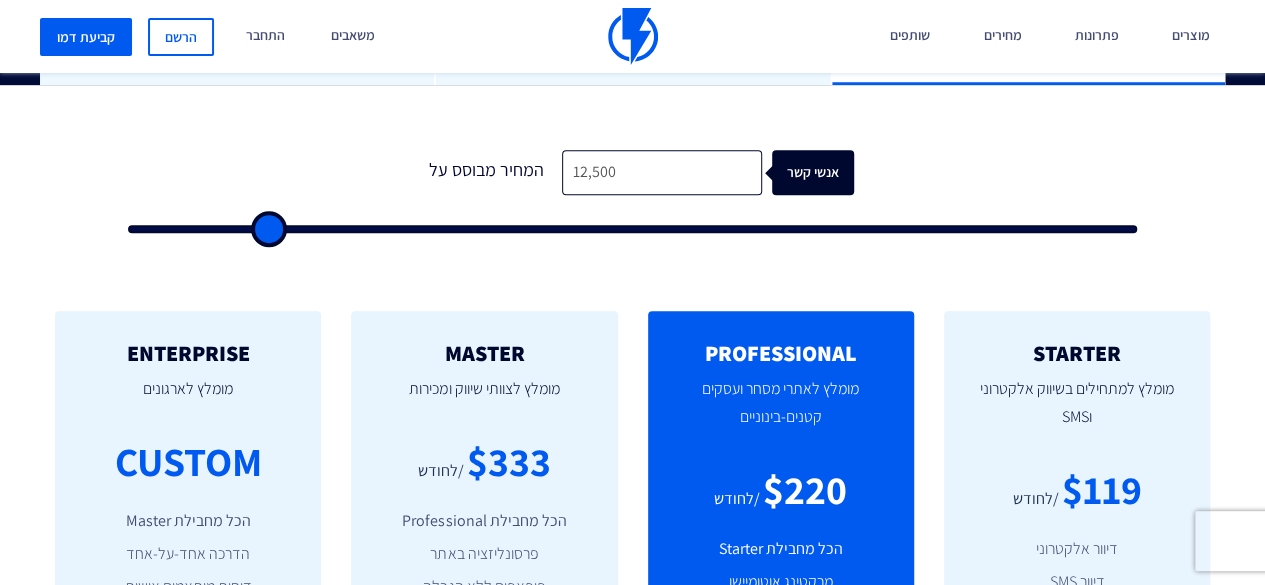 type on "13,000" 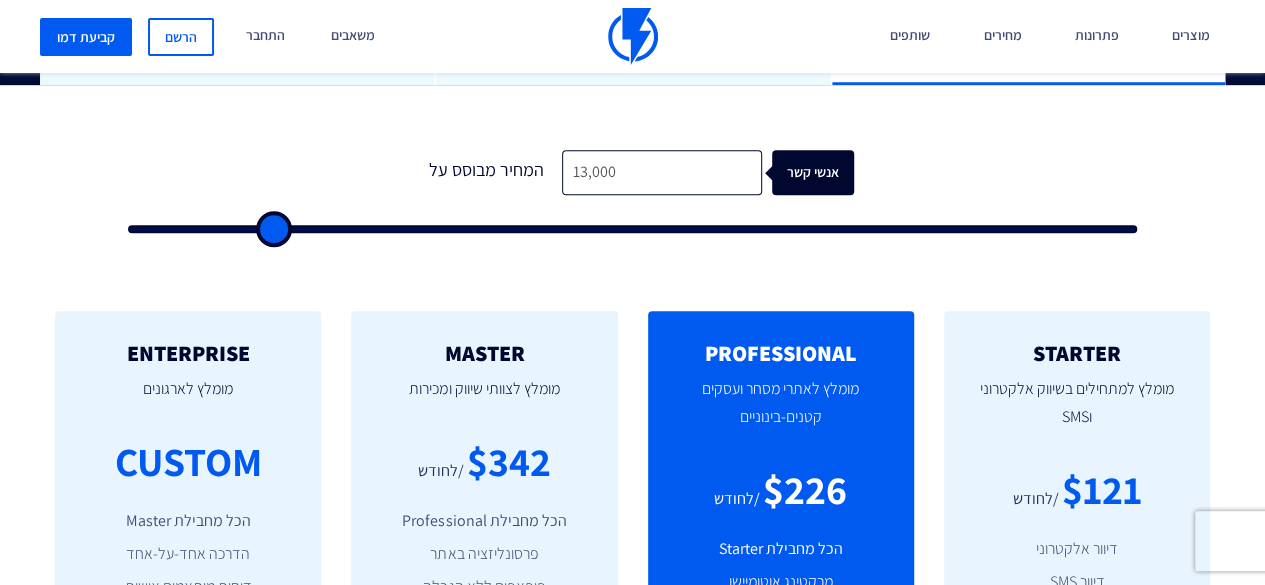 type on "13,500" 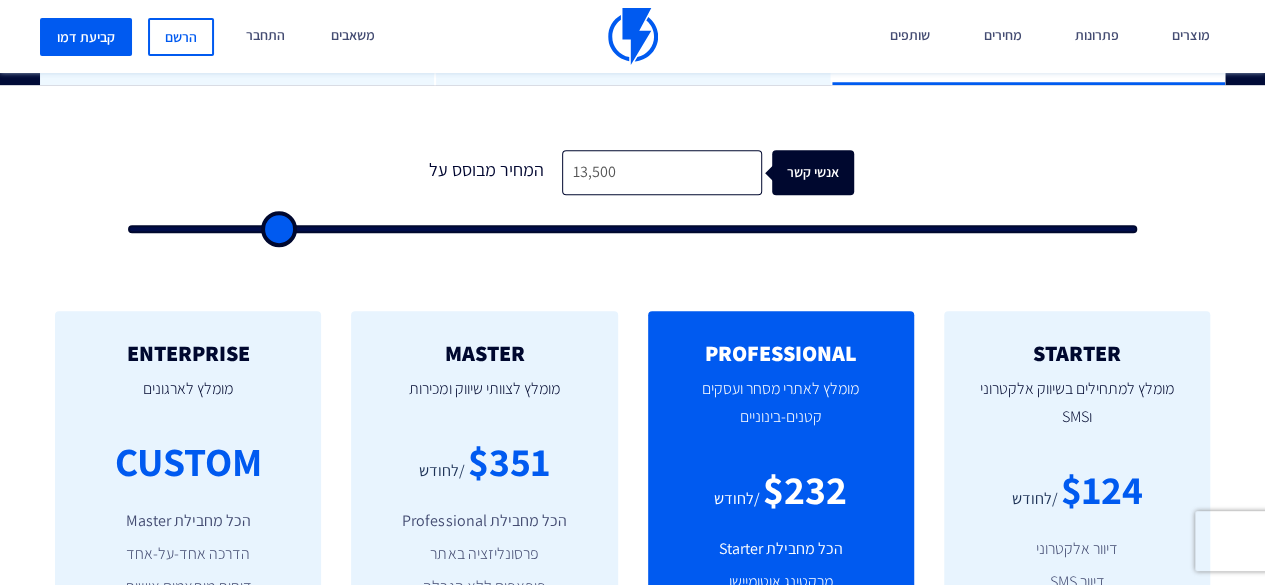 type on "14,000" 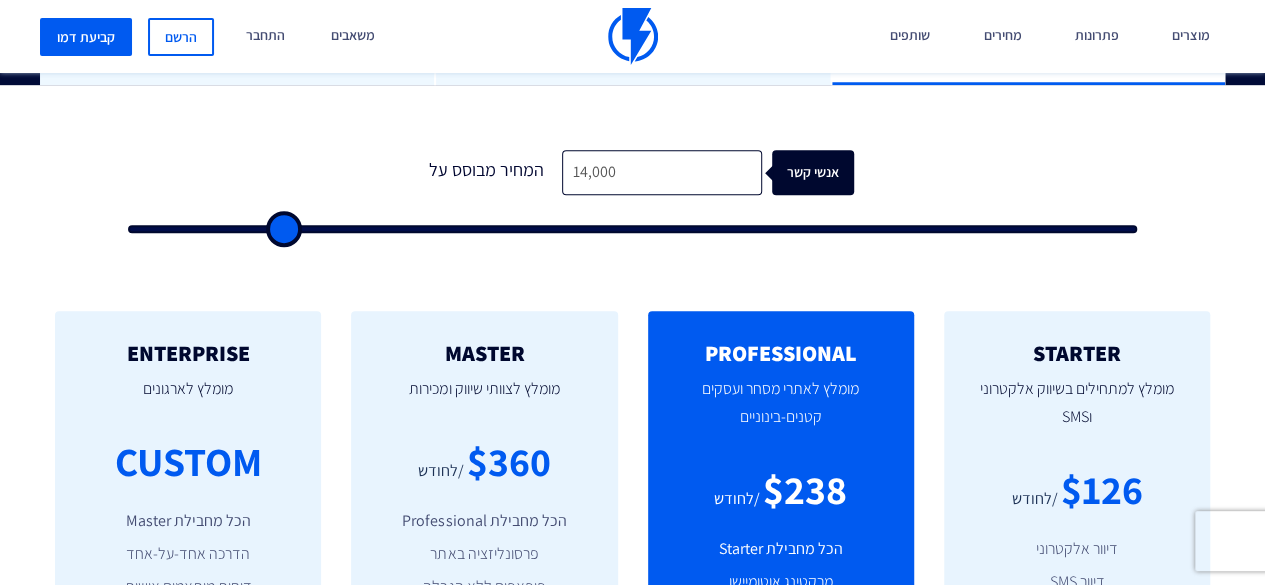 type on "14,500" 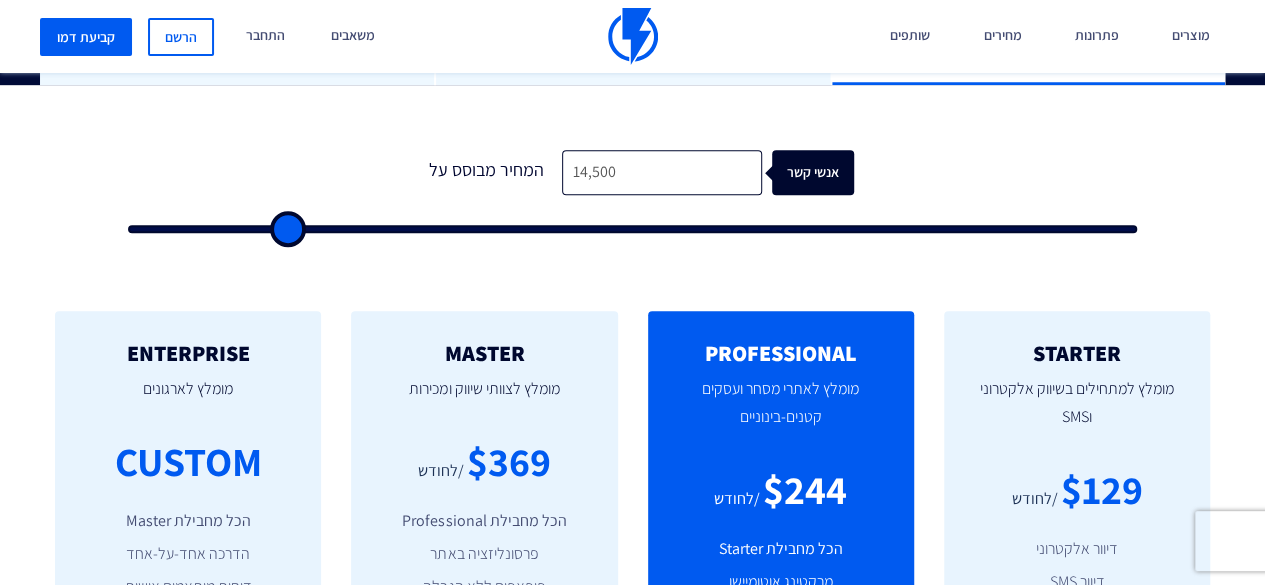 type on "15,000" 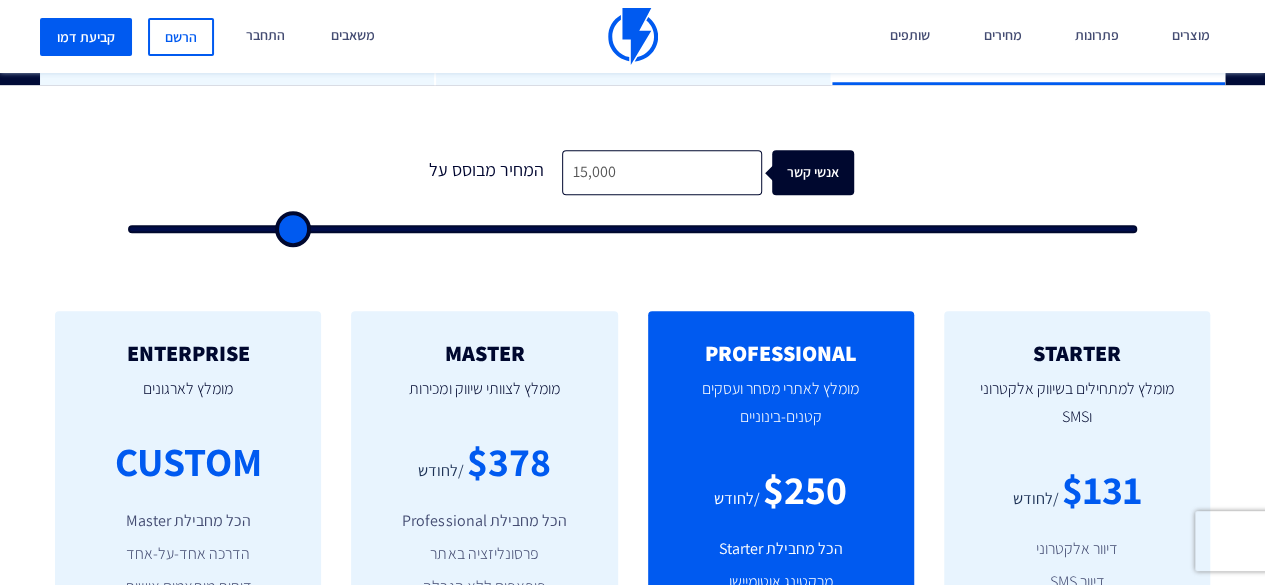 drag, startPoint x: 244, startPoint y: 227, endPoint x: 290, endPoint y: 221, distance: 46.389652 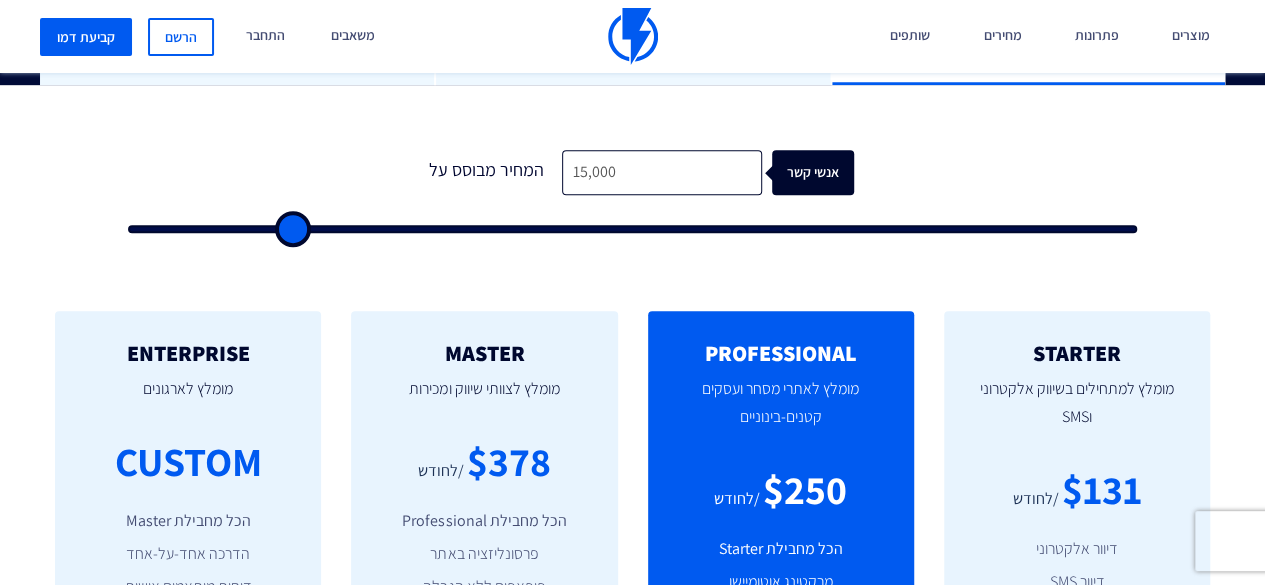 type on "15,500" 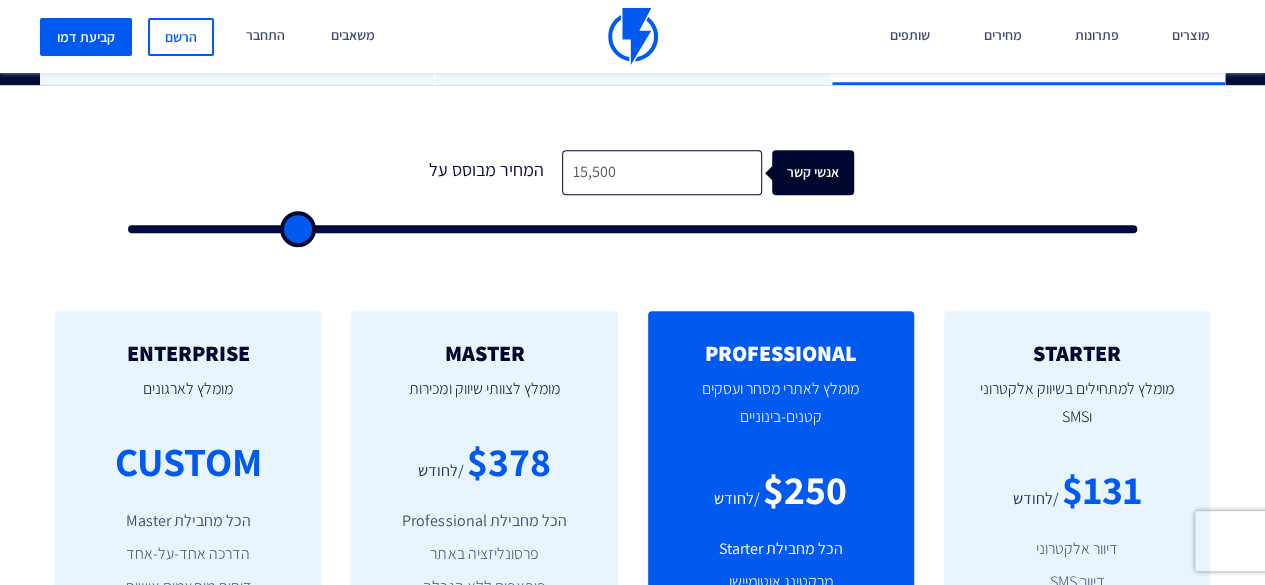 type on "16,000" 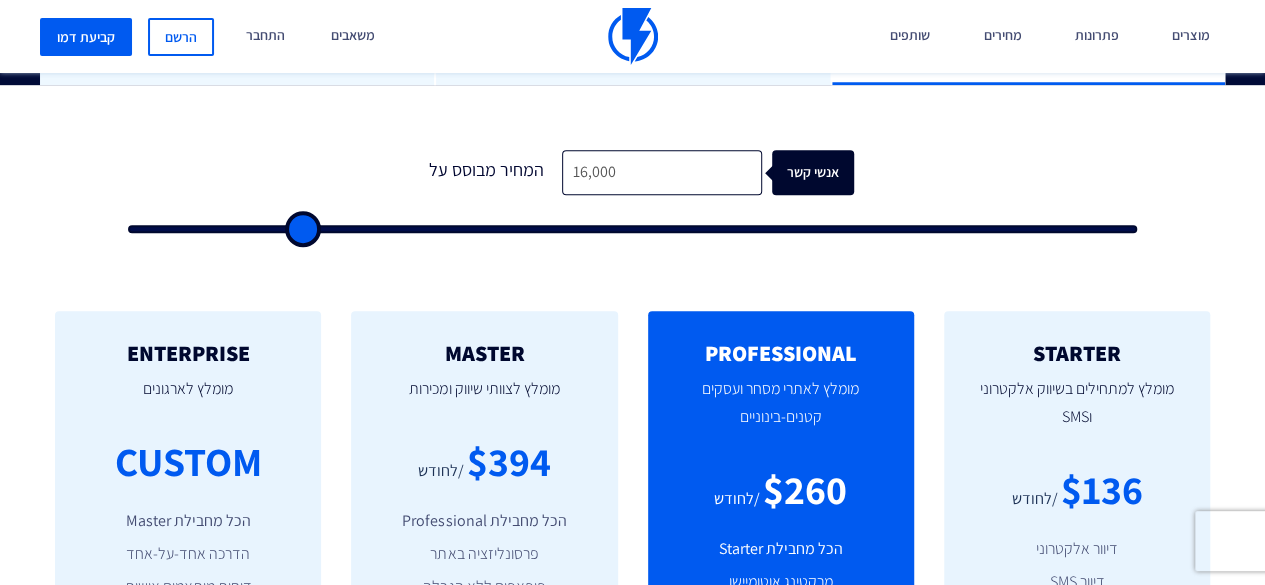 type on "16,500" 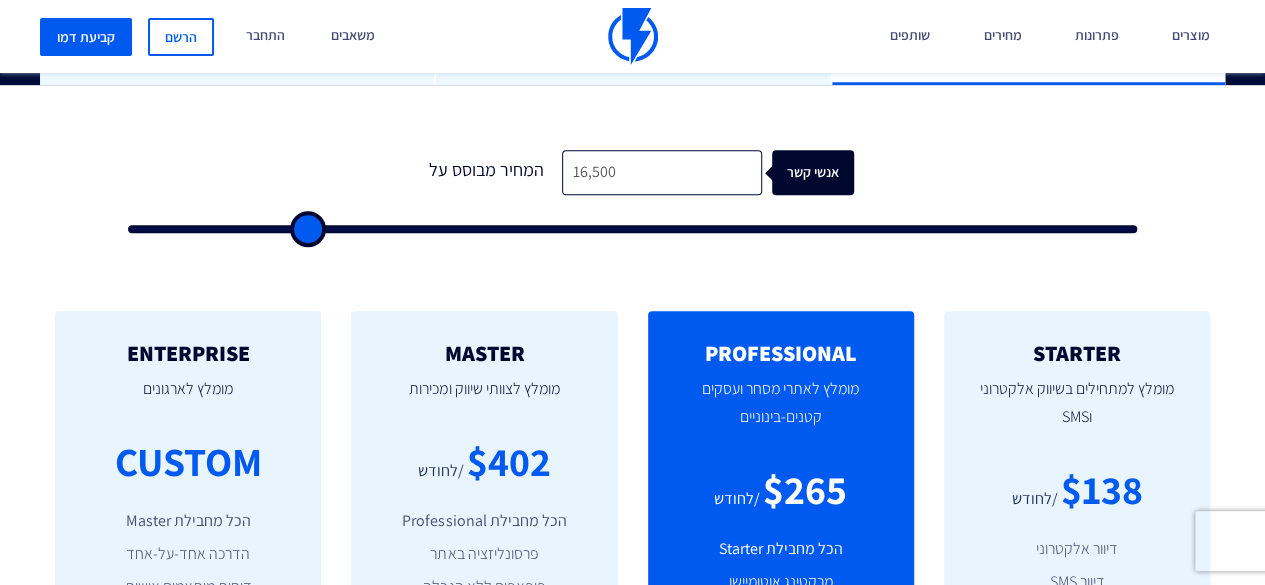 type on "17,000" 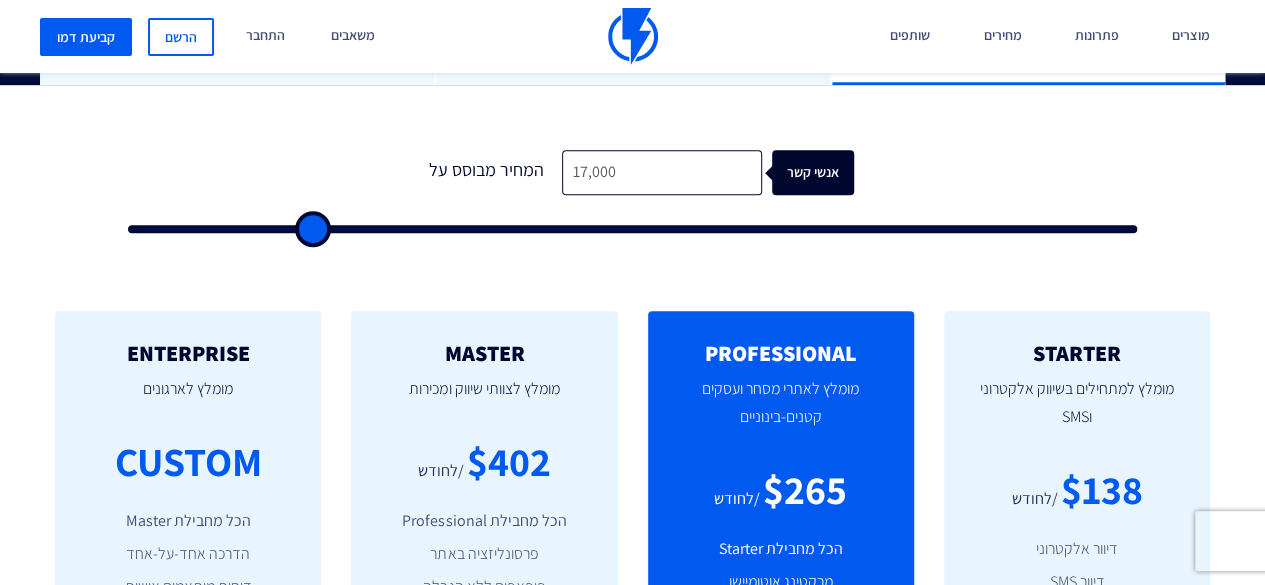 type on "17,500" 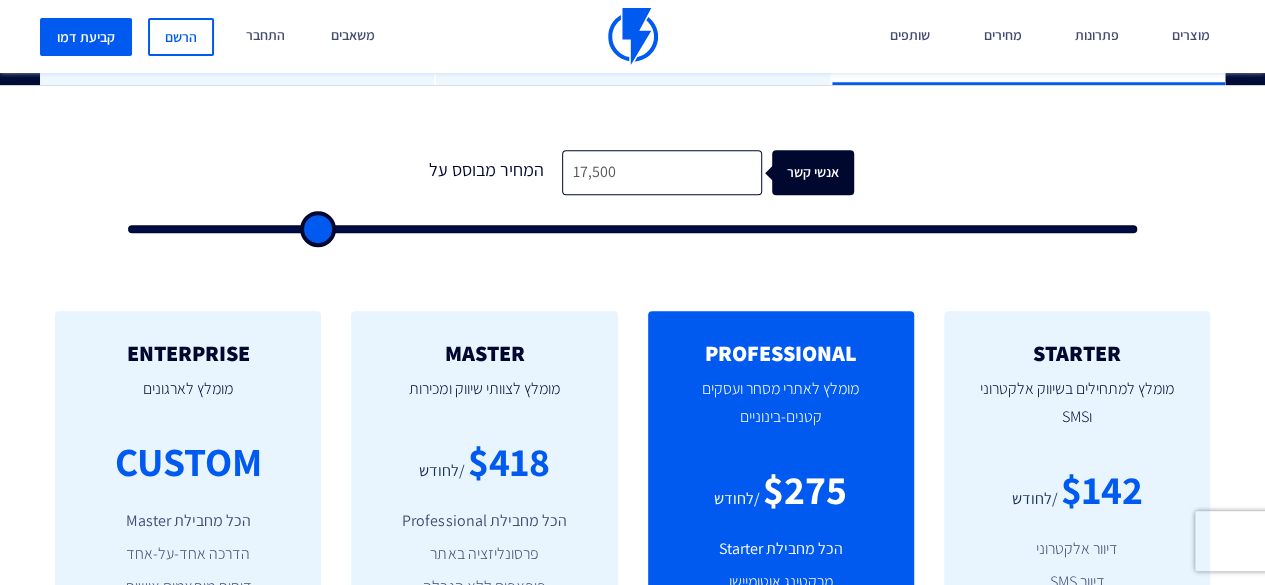 type on "18,000" 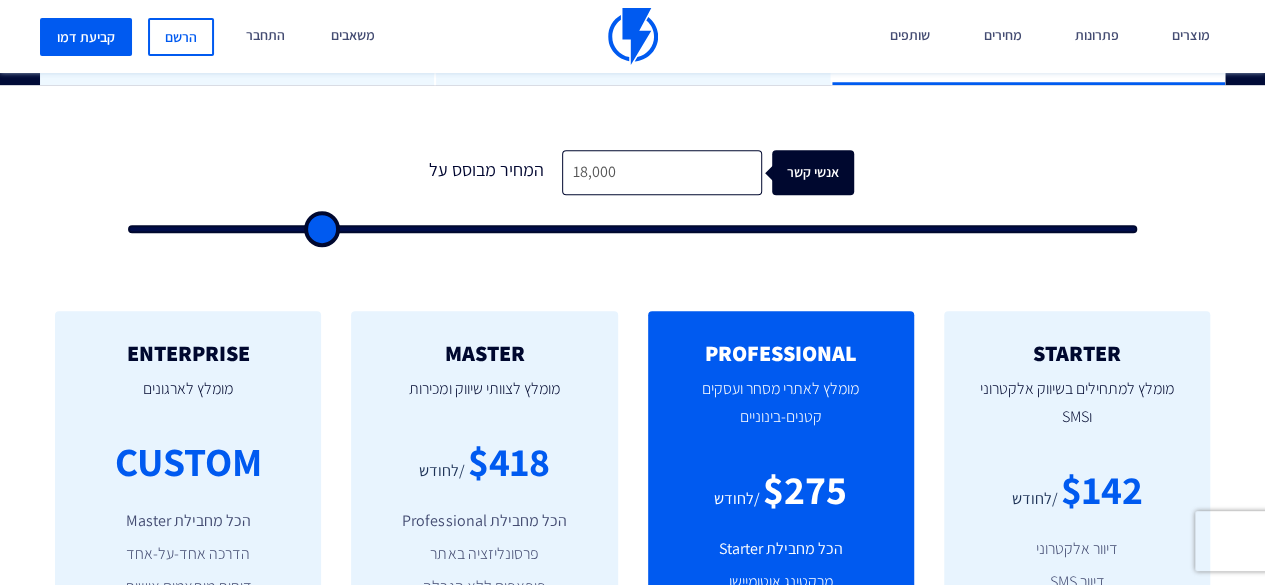 type on "18,500" 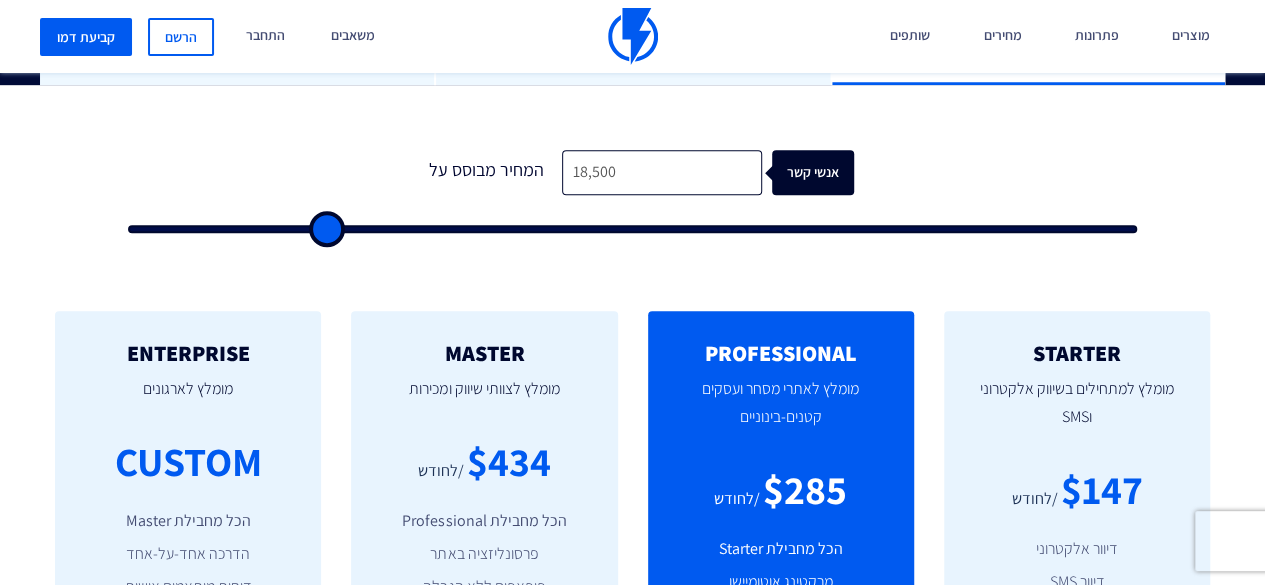 type on "19,000" 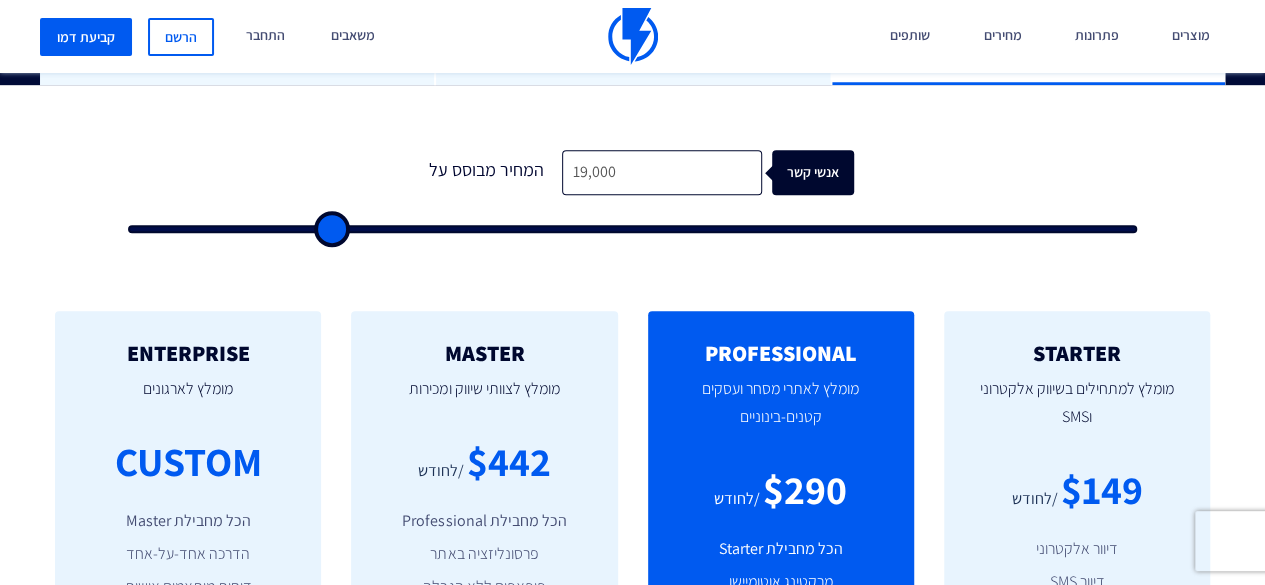 type on "19,500" 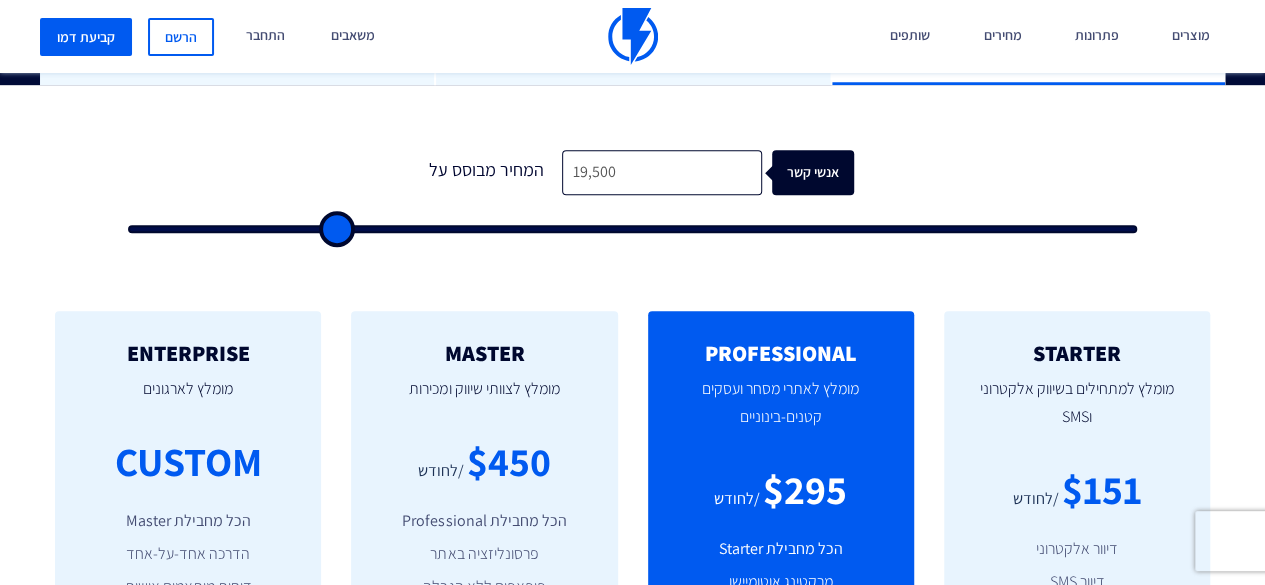 type on "20,000" 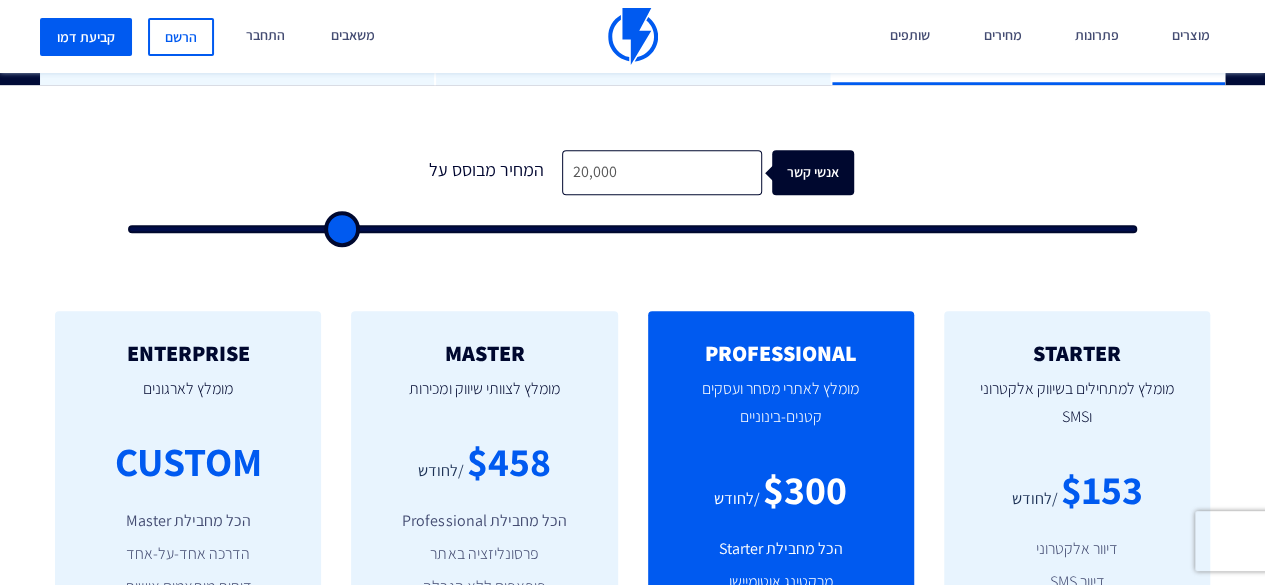 drag, startPoint x: 291, startPoint y: 234, endPoint x: 339, endPoint y: 227, distance: 48.507732 